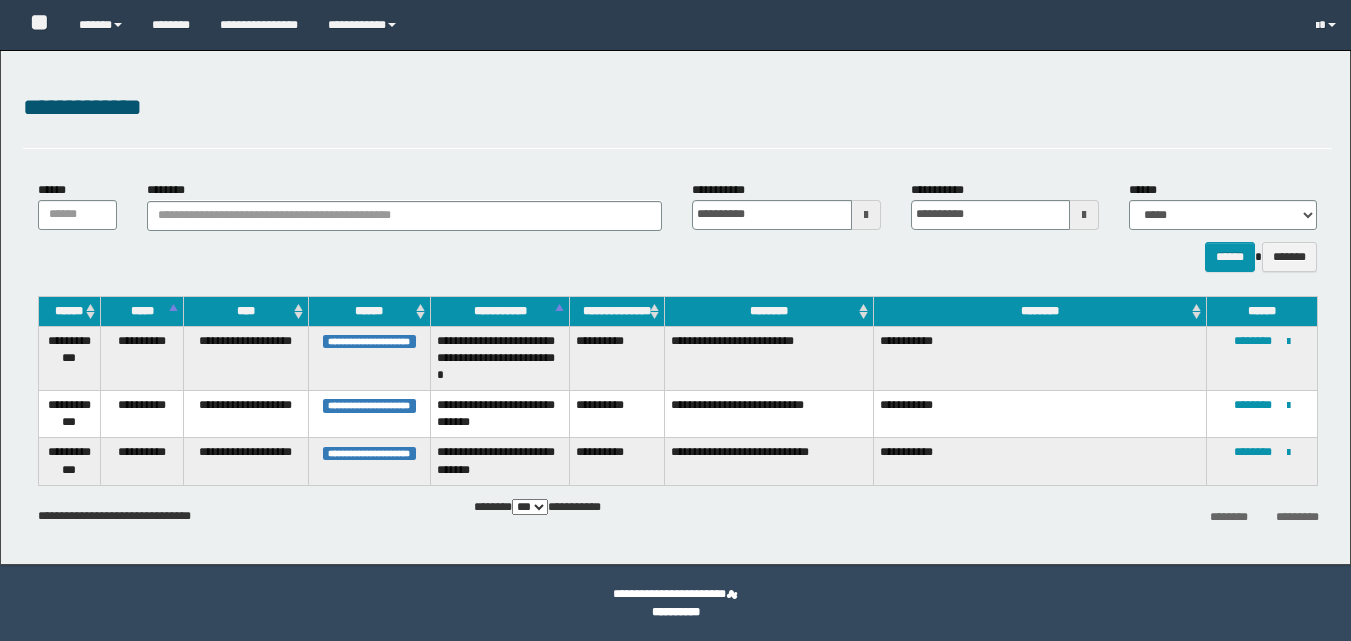 select on "***" 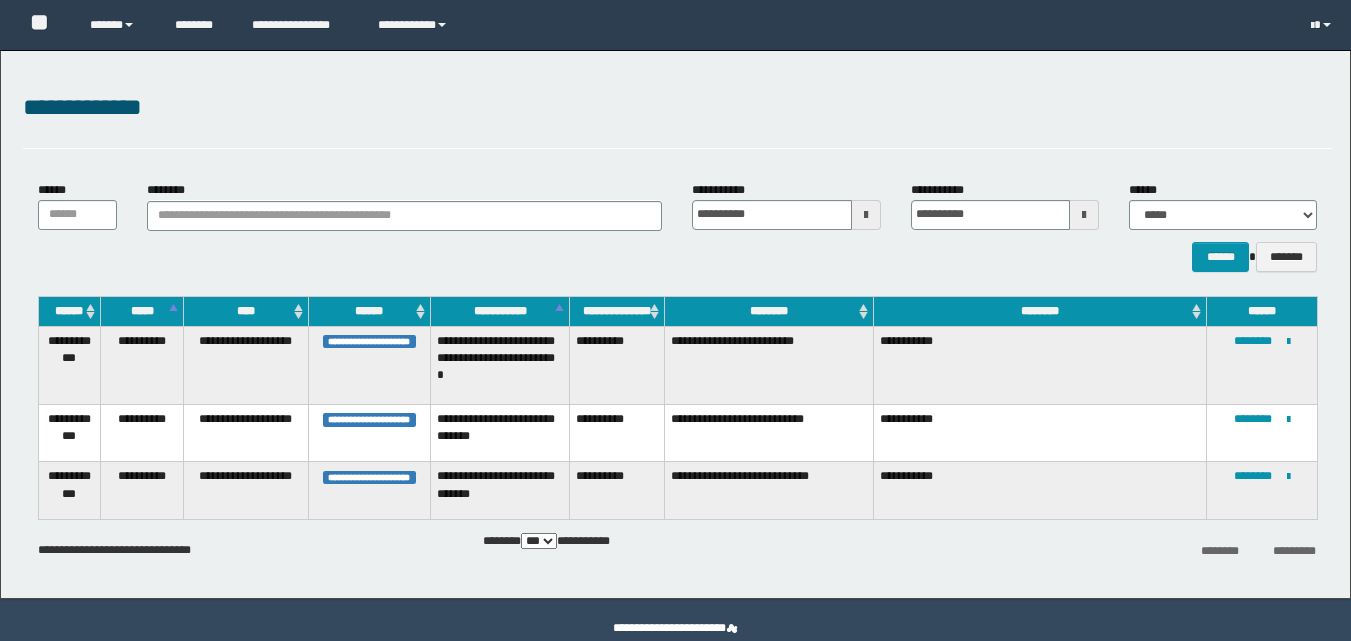 scroll, scrollTop: 0, scrollLeft: 0, axis: both 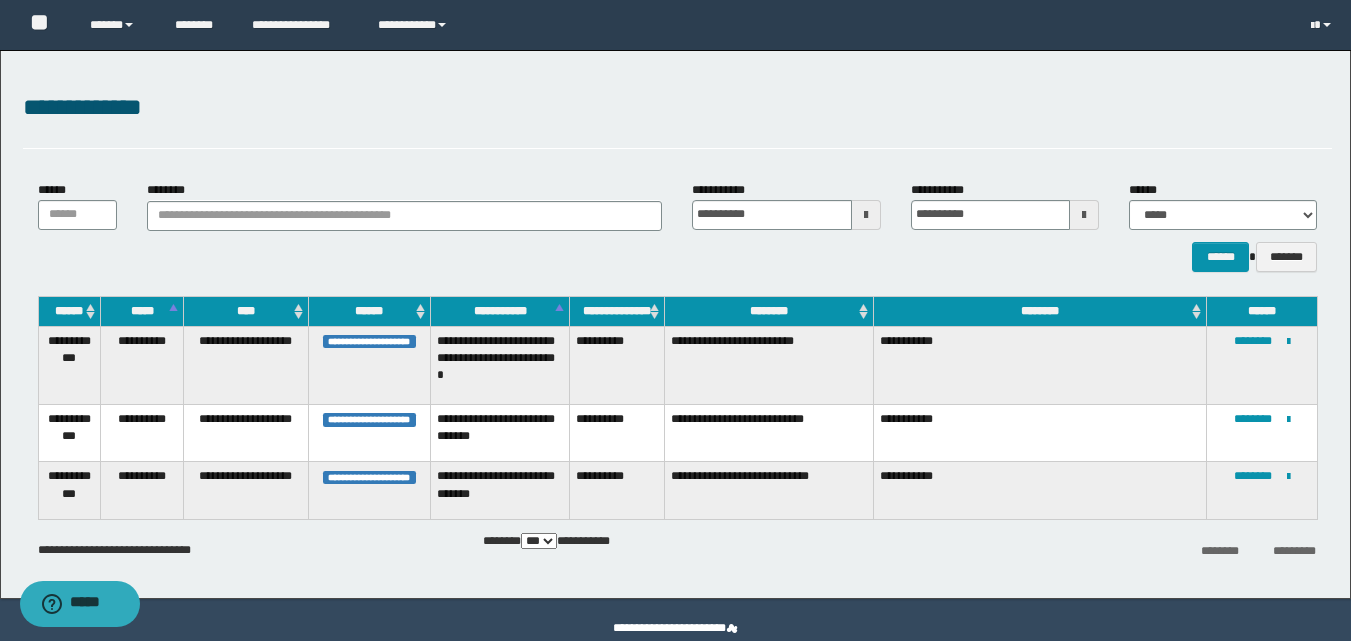 click at bounding box center (866, 215) 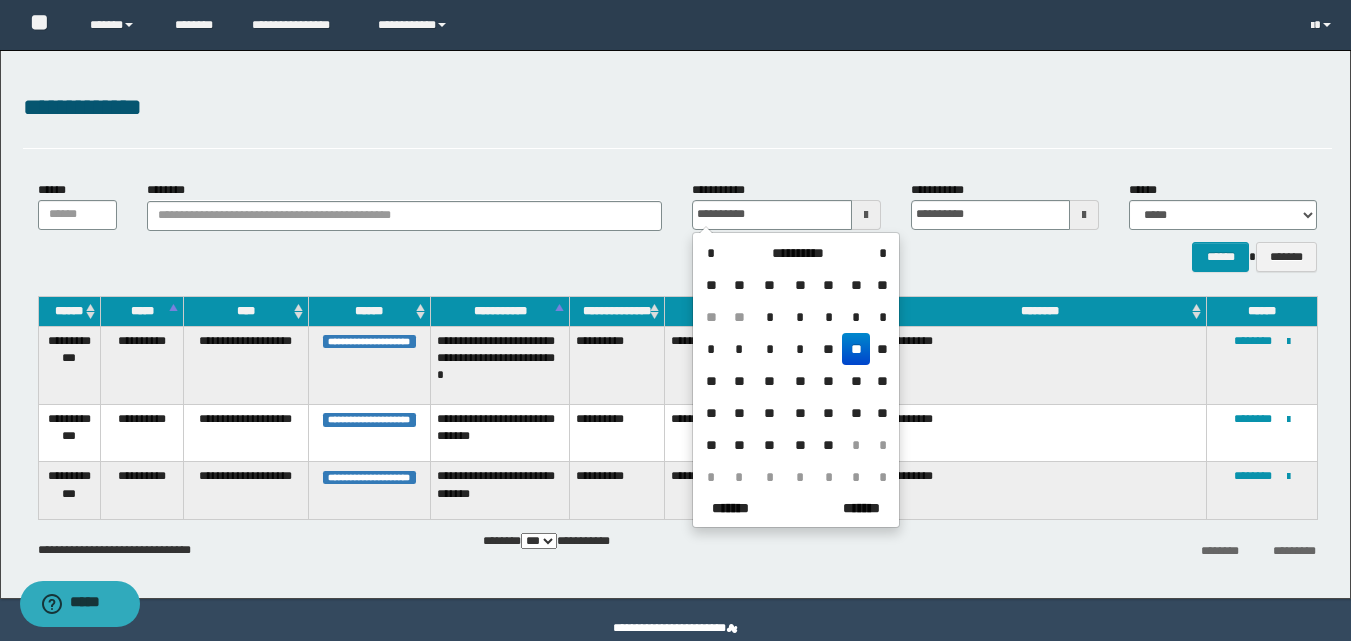 click on "**********" at bounding box center [1040, 365] 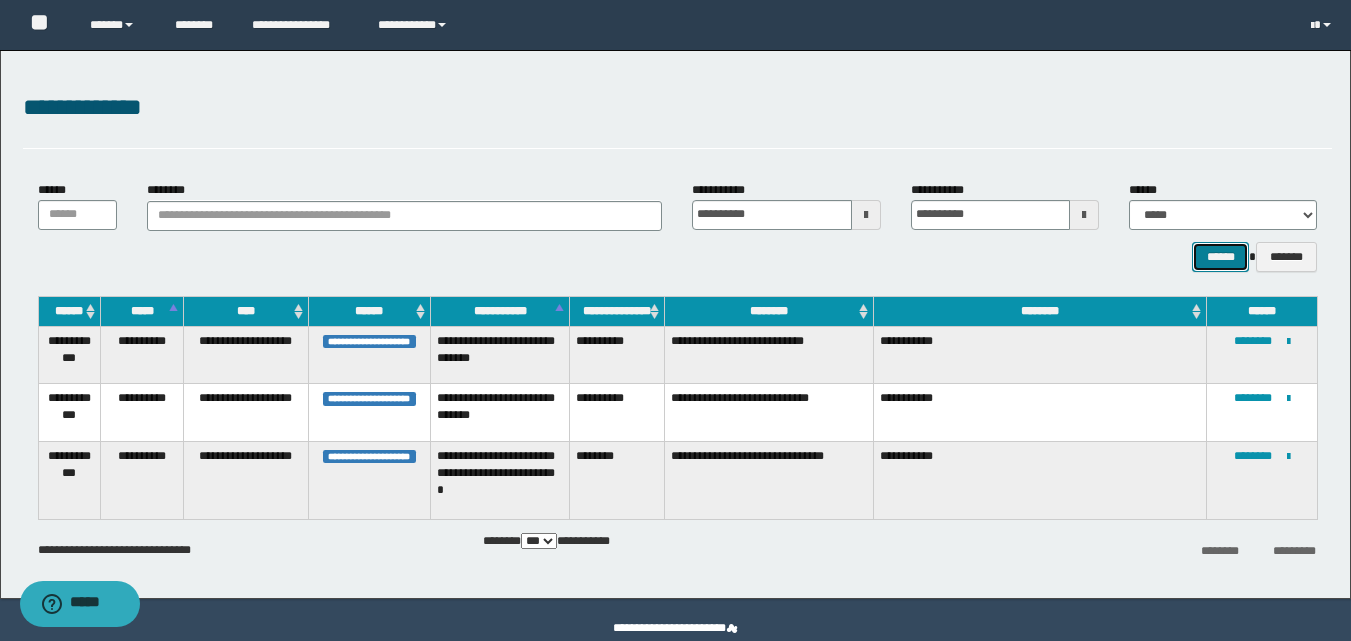 click on "******" at bounding box center (1220, 257) 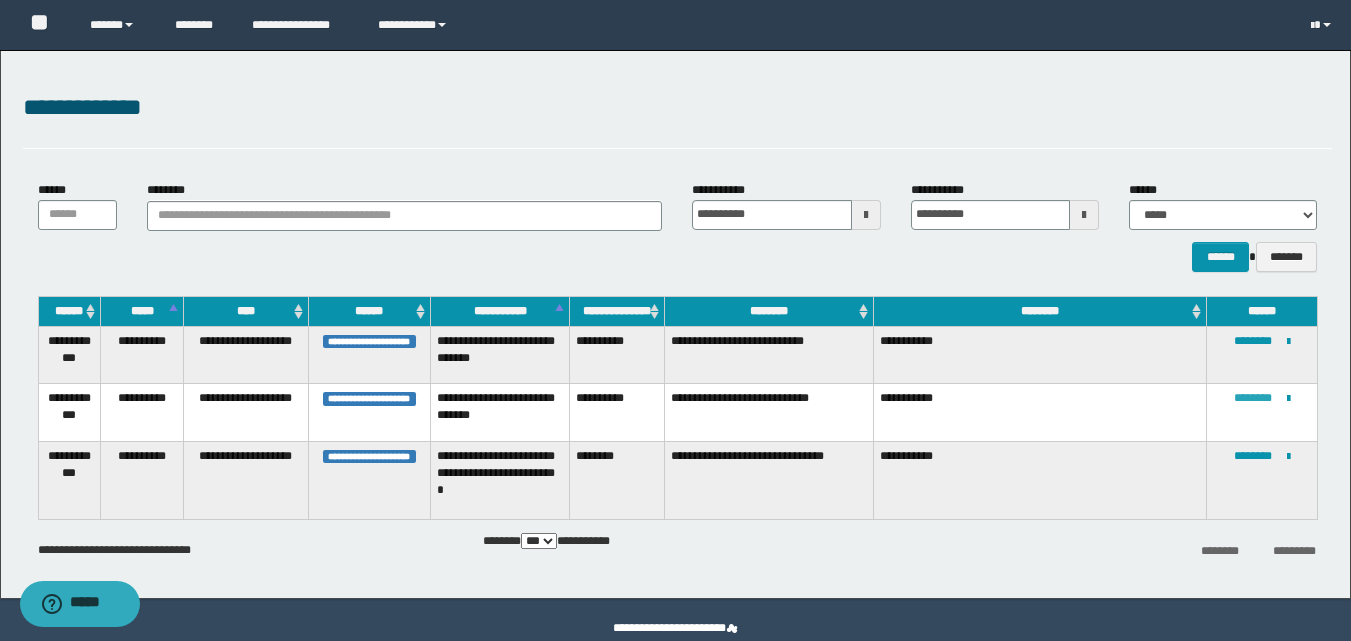 click on "********" at bounding box center [1253, 398] 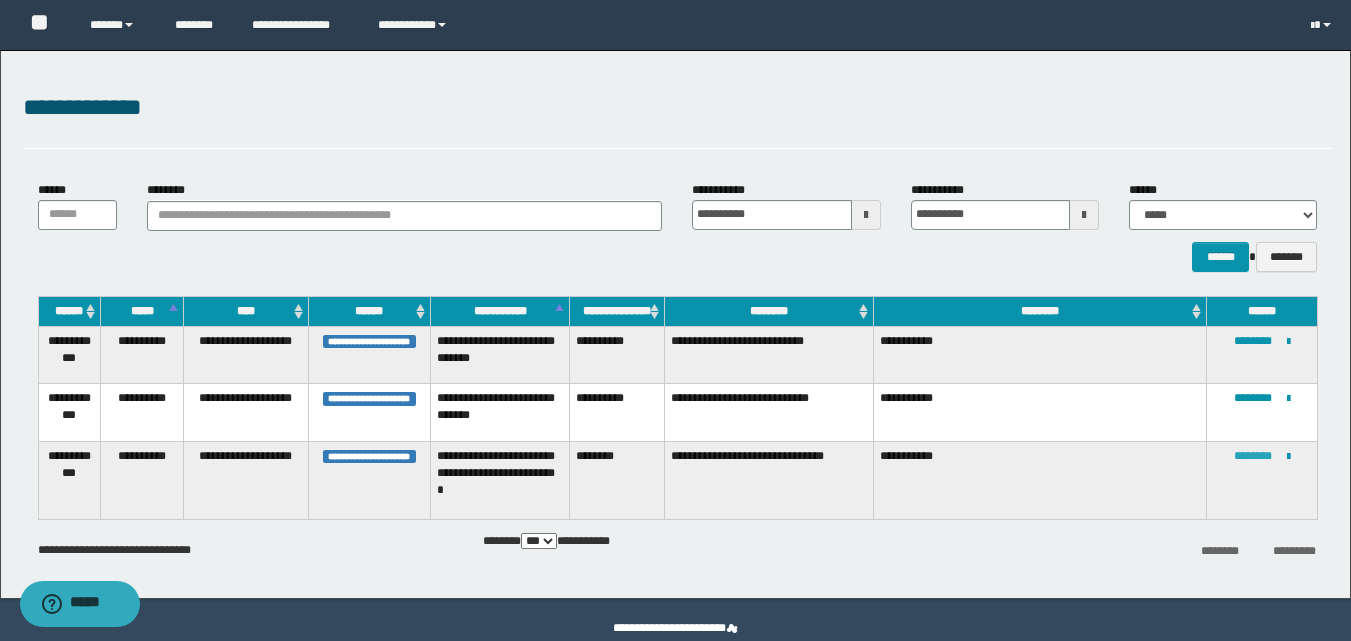 click on "********" at bounding box center [1253, 456] 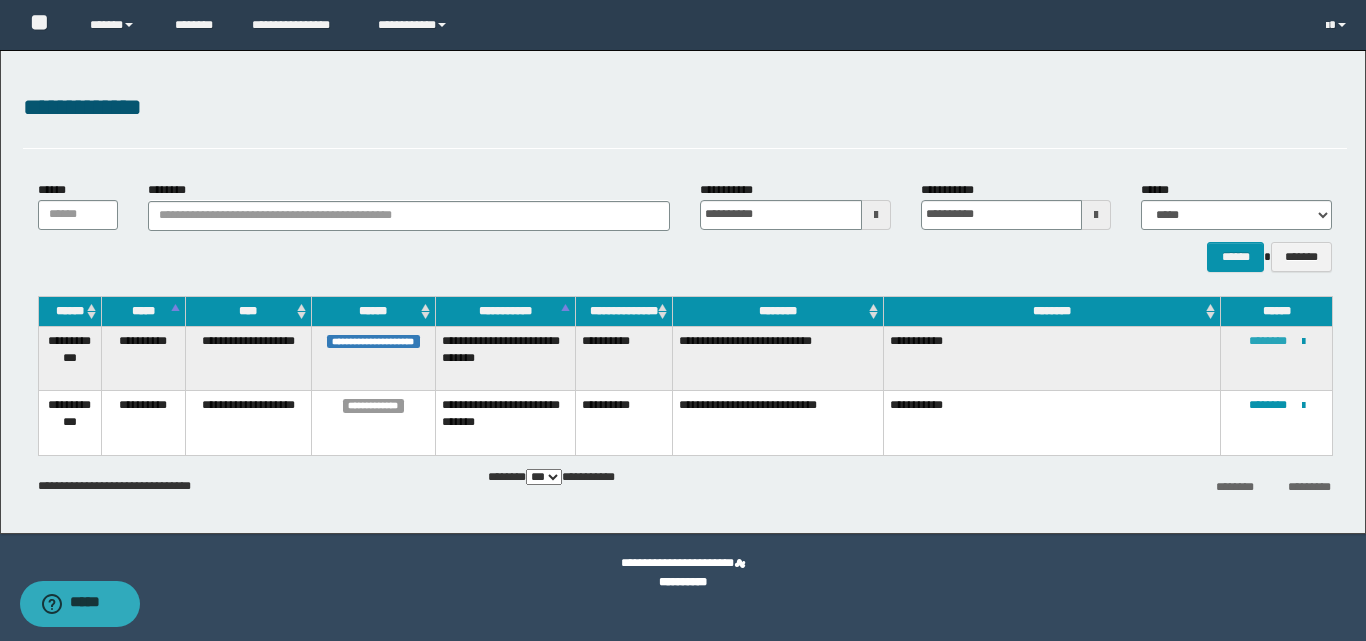 click on "********" at bounding box center [1268, 341] 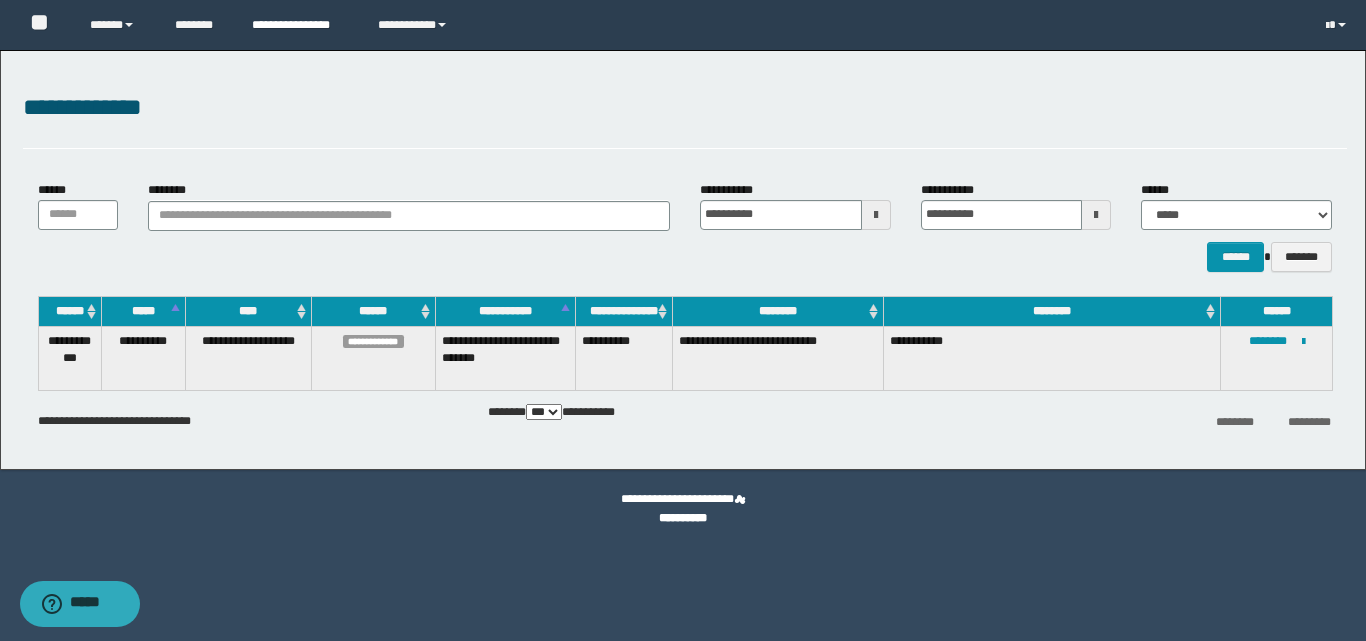 click on "**********" at bounding box center (300, 25) 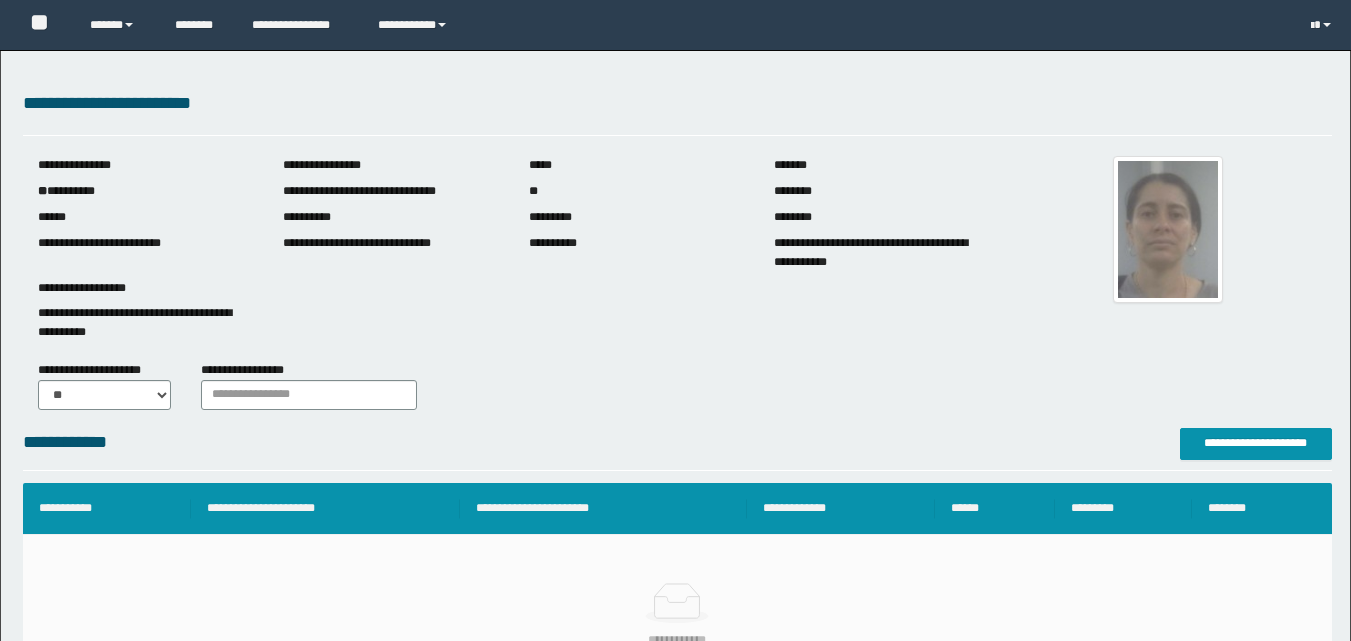 scroll, scrollTop: 0, scrollLeft: 0, axis: both 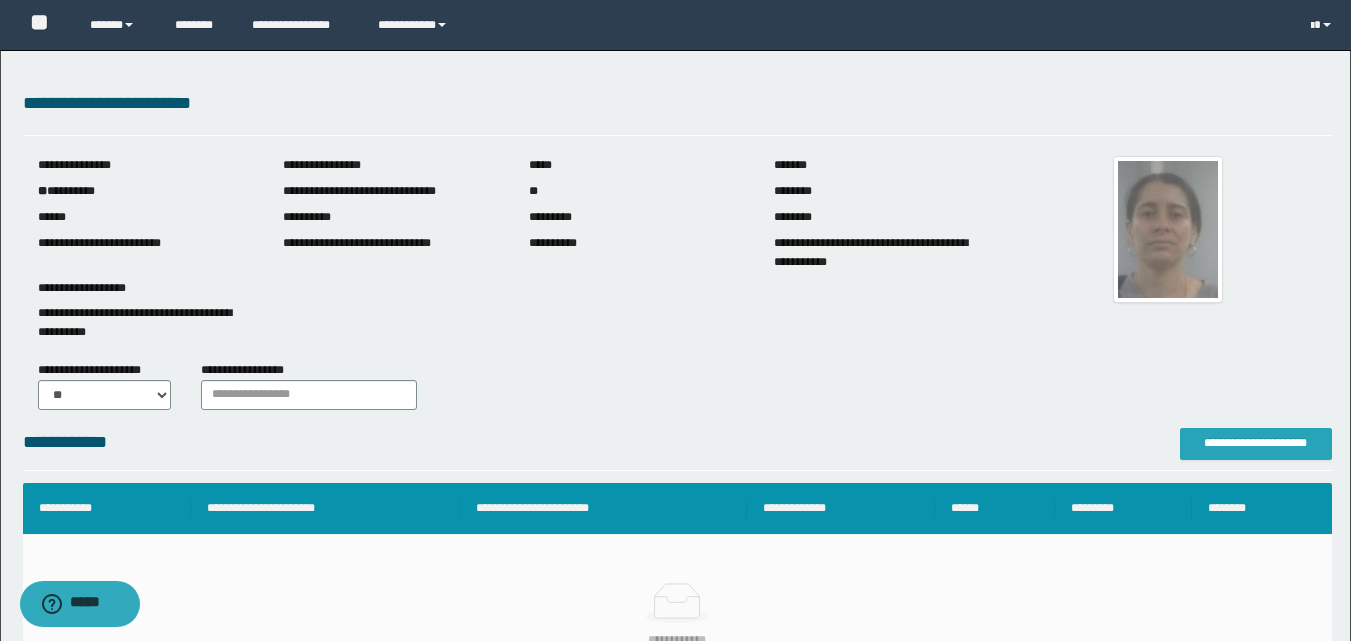click on "**********" at bounding box center (1256, 443) 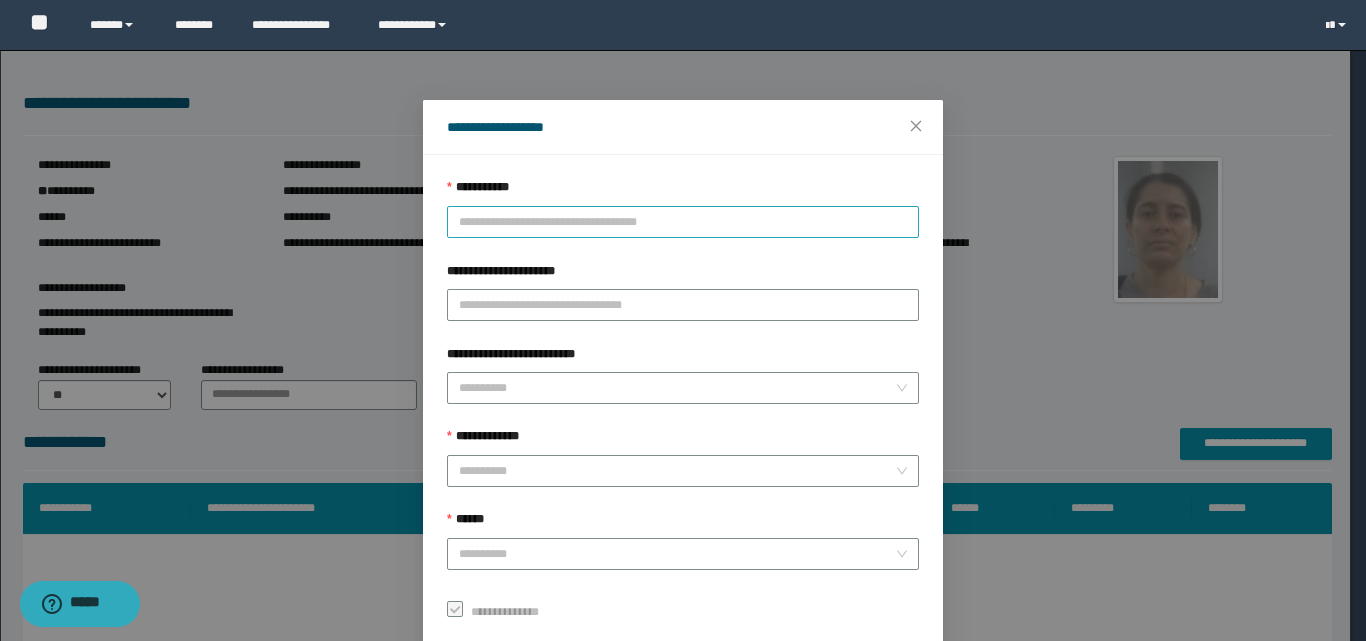 click on "**********" at bounding box center [683, 222] 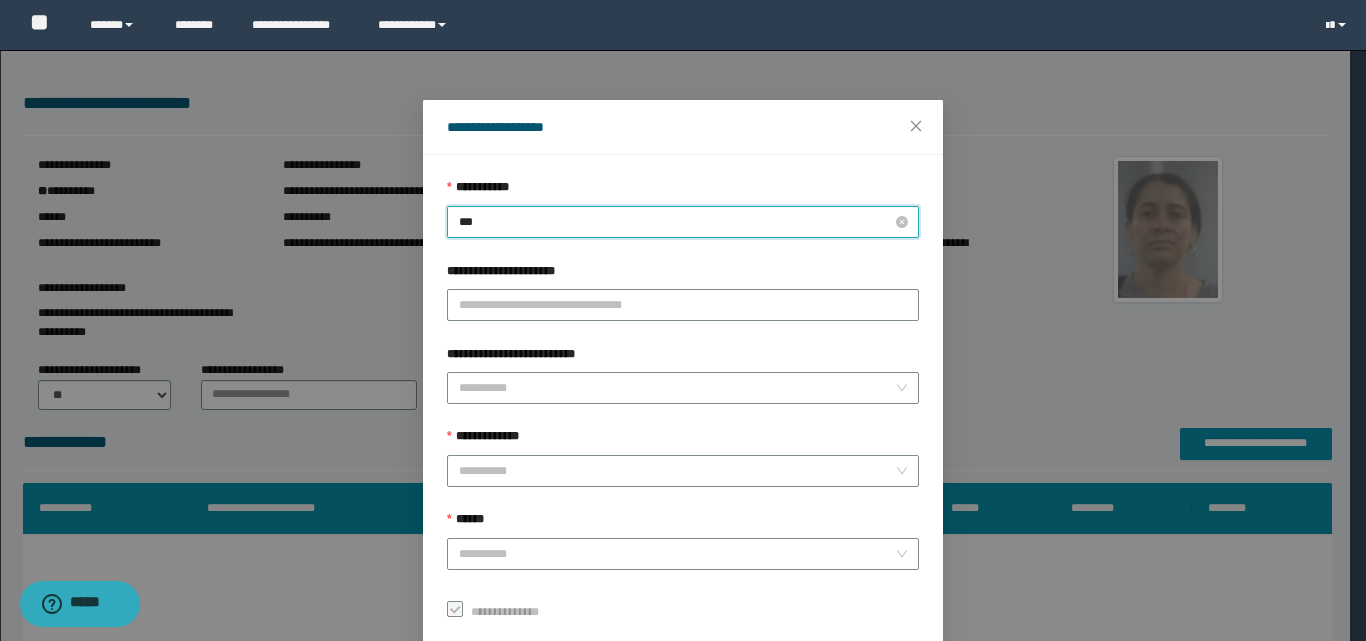 type on "****" 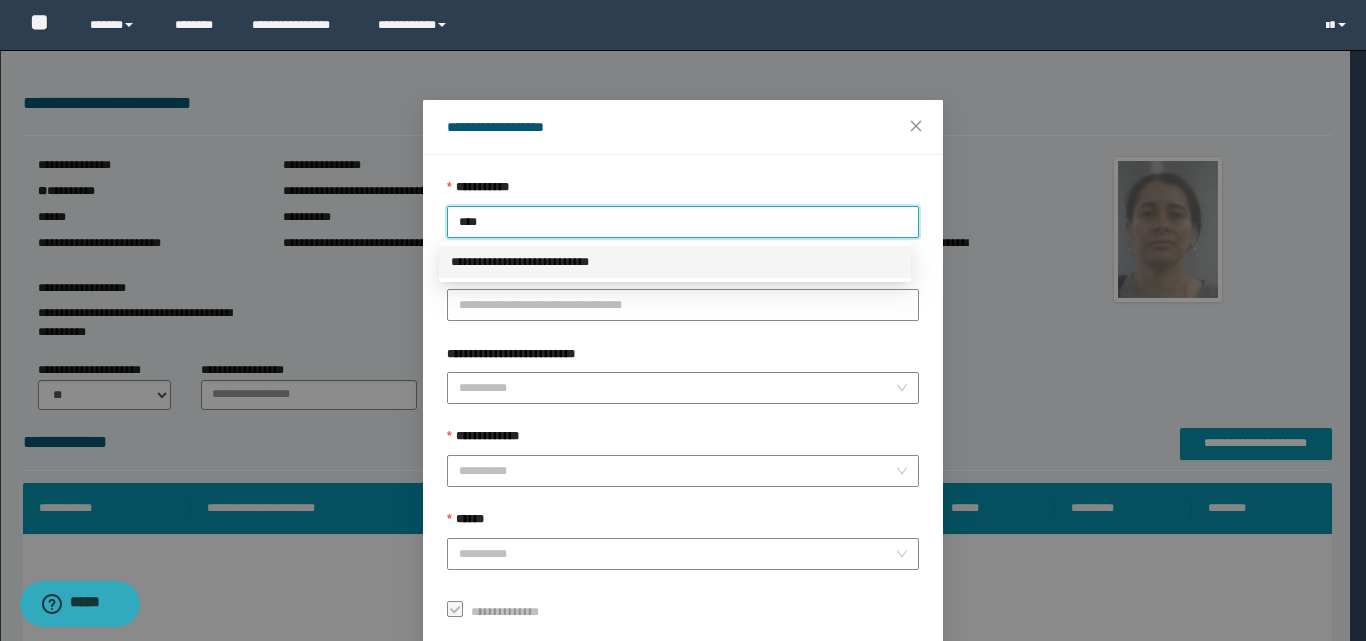 click on "**********" at bounding box center (675, 262) 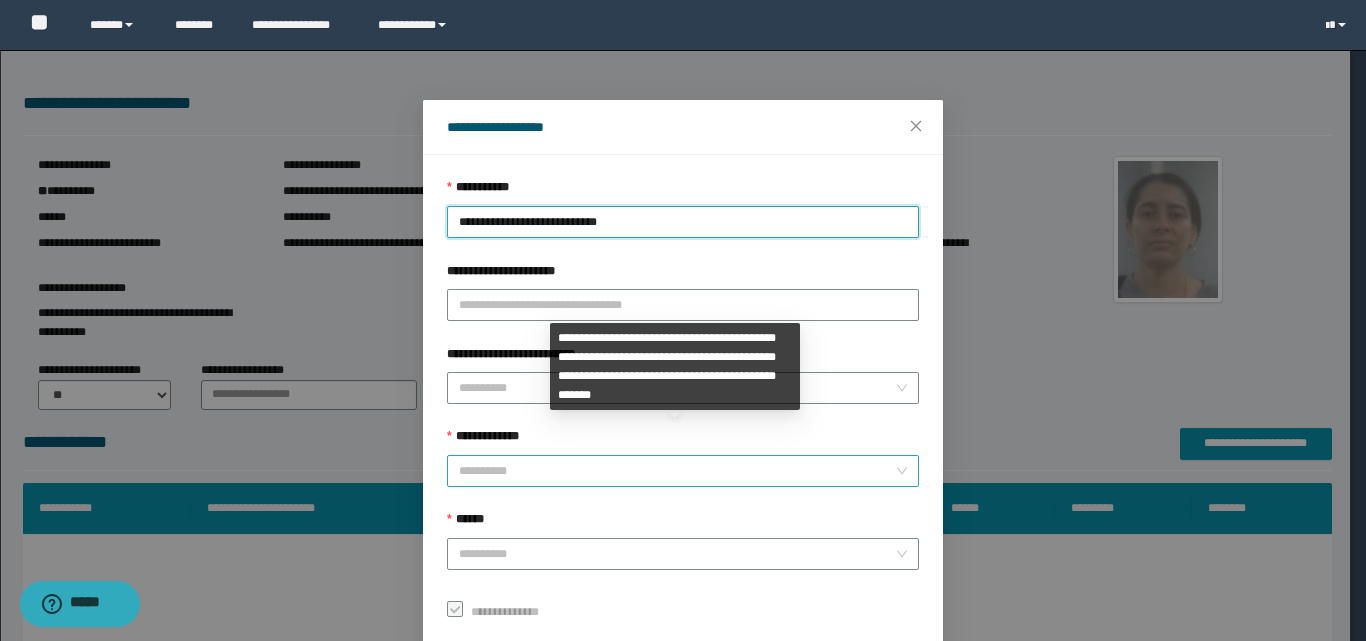 click on "**********" at bounding box center (677, 471) 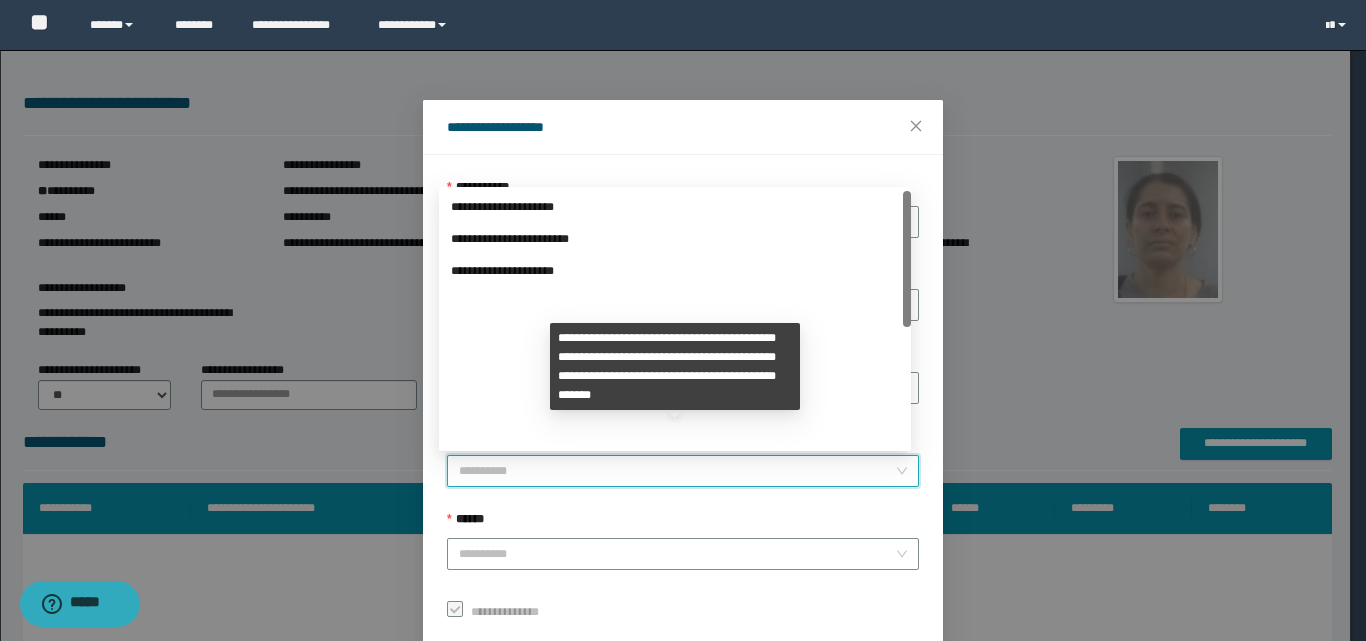 scroll, scrollTop: 224, scrollLeft: 0, axis: vertical 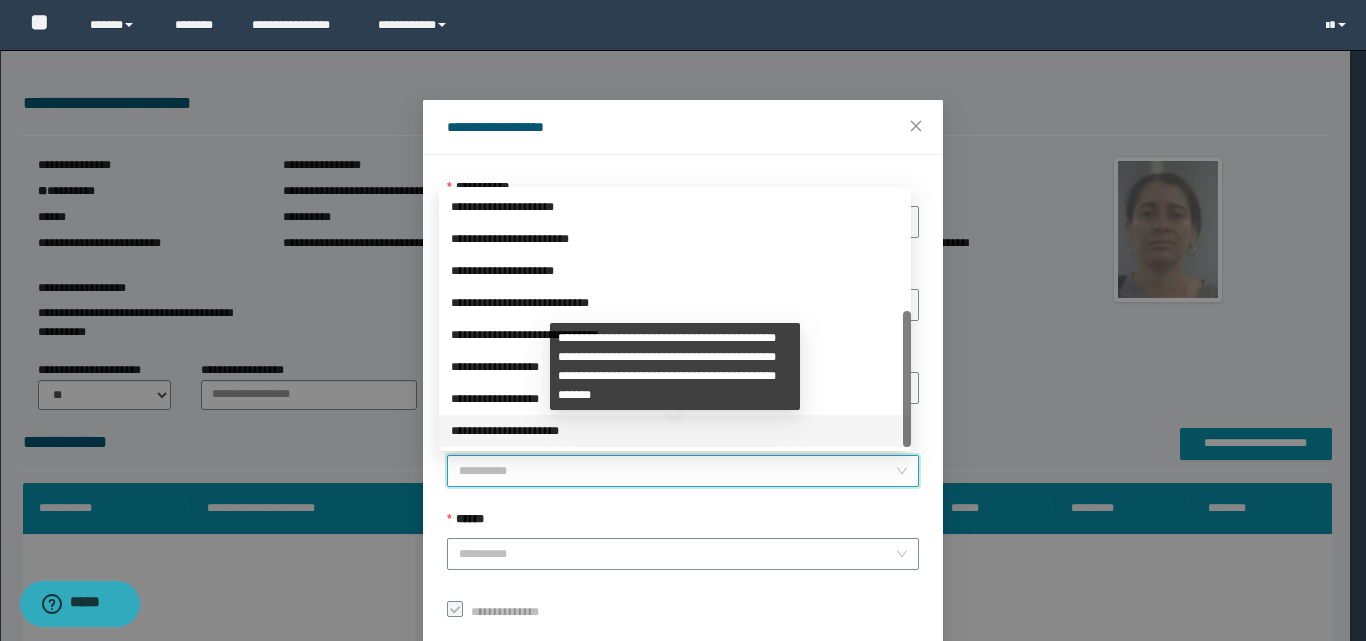 click on "**********" at bounding box center [675, 431] 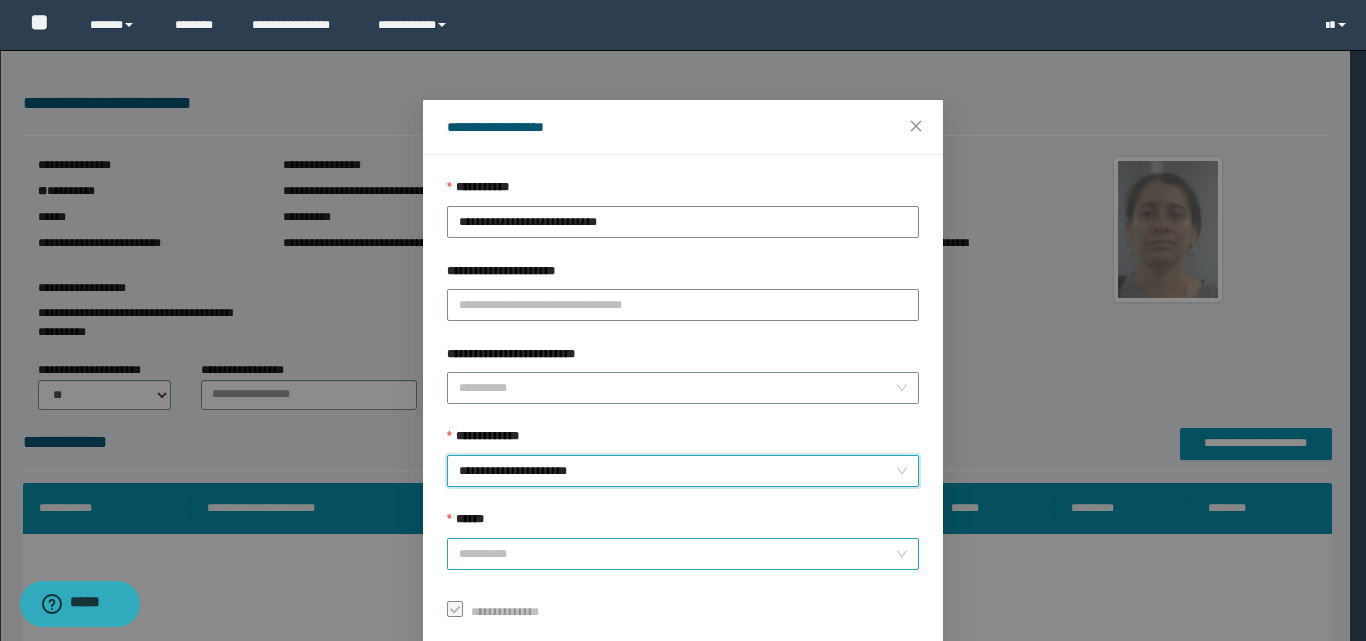 click on "******" at bounding box center [677, 554] 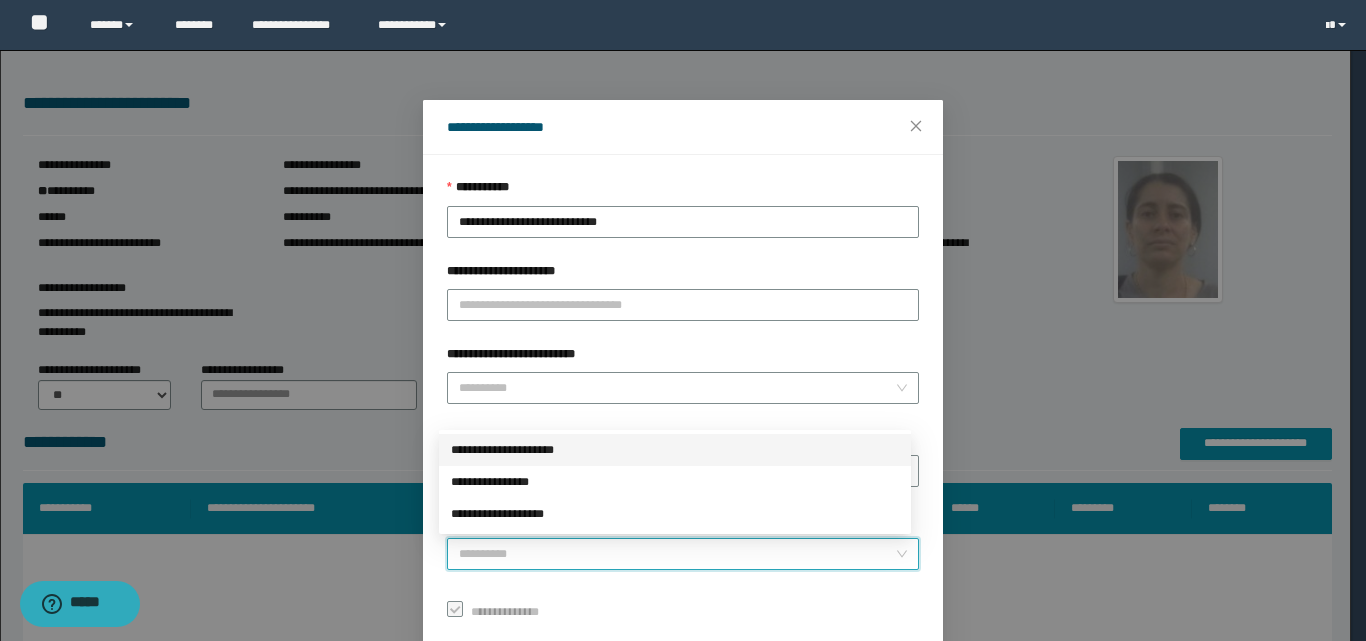 click on "**********" at bounding box center (675, 450) 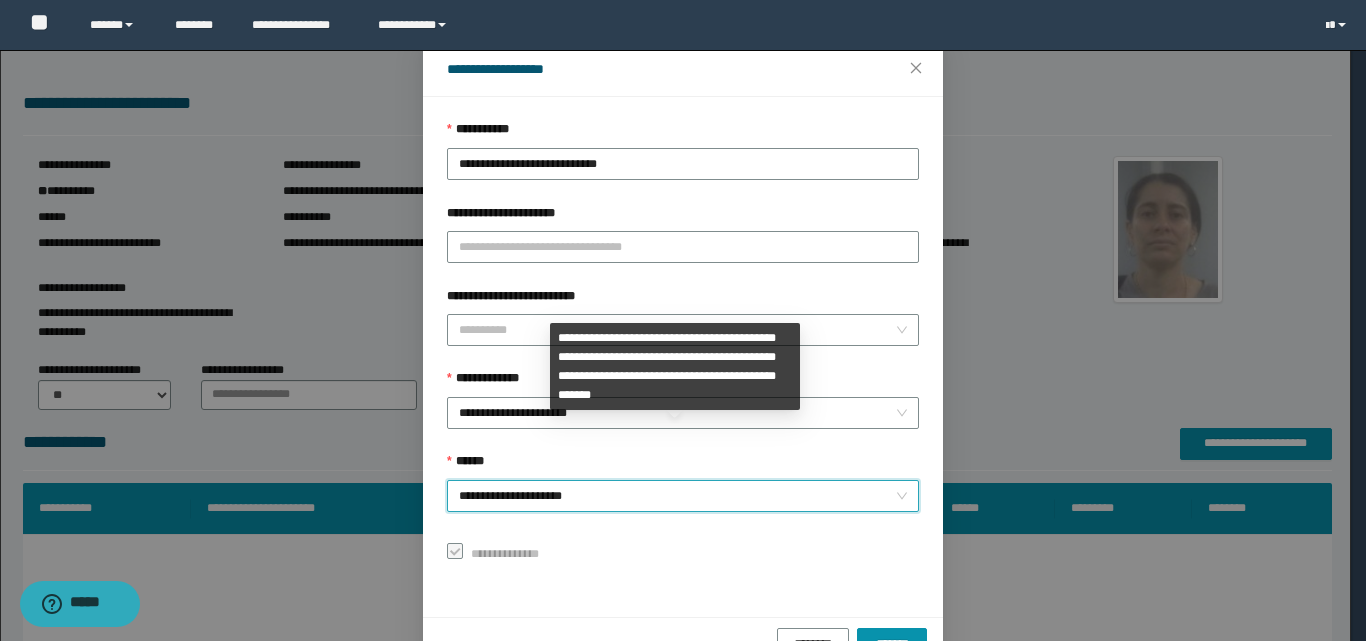 scroll, scrollTop: 111, scrollLeft: 0, axis: vertical 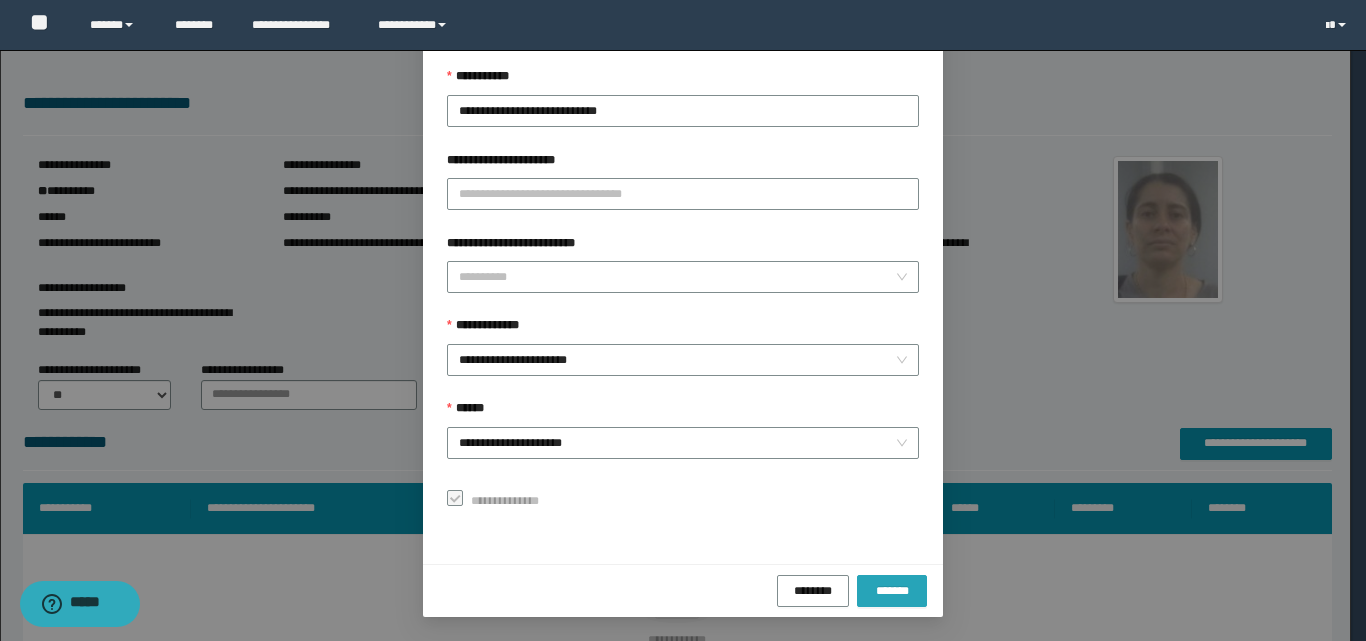 click on "*******" at bounding box center (892, 590) 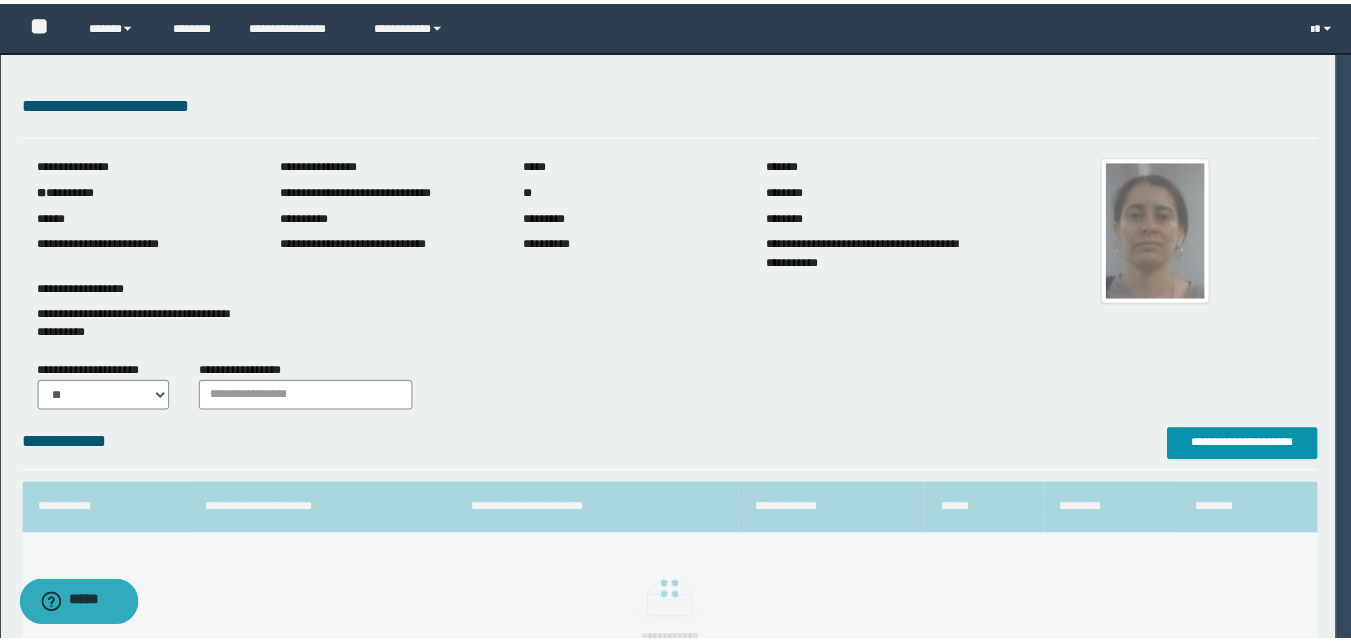 scroll, scrollTop: 64, scrollLeft: 0, axis: vertical 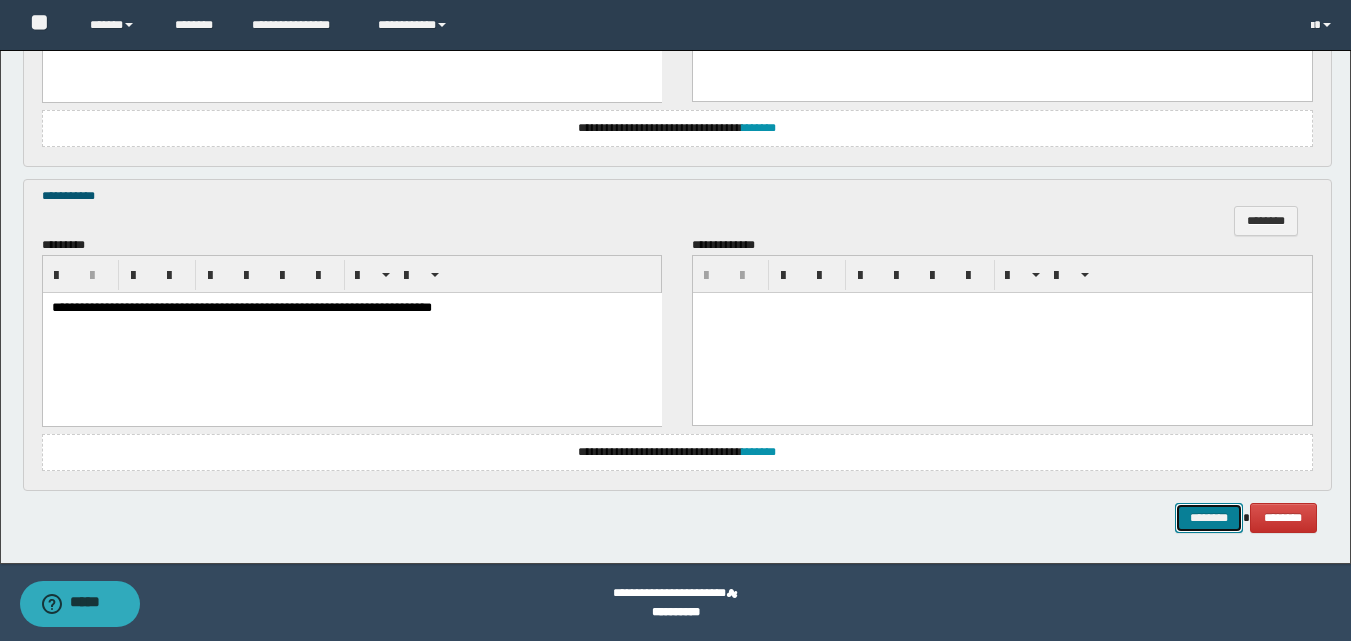 click on "********" at bounding box center (1209, 518) 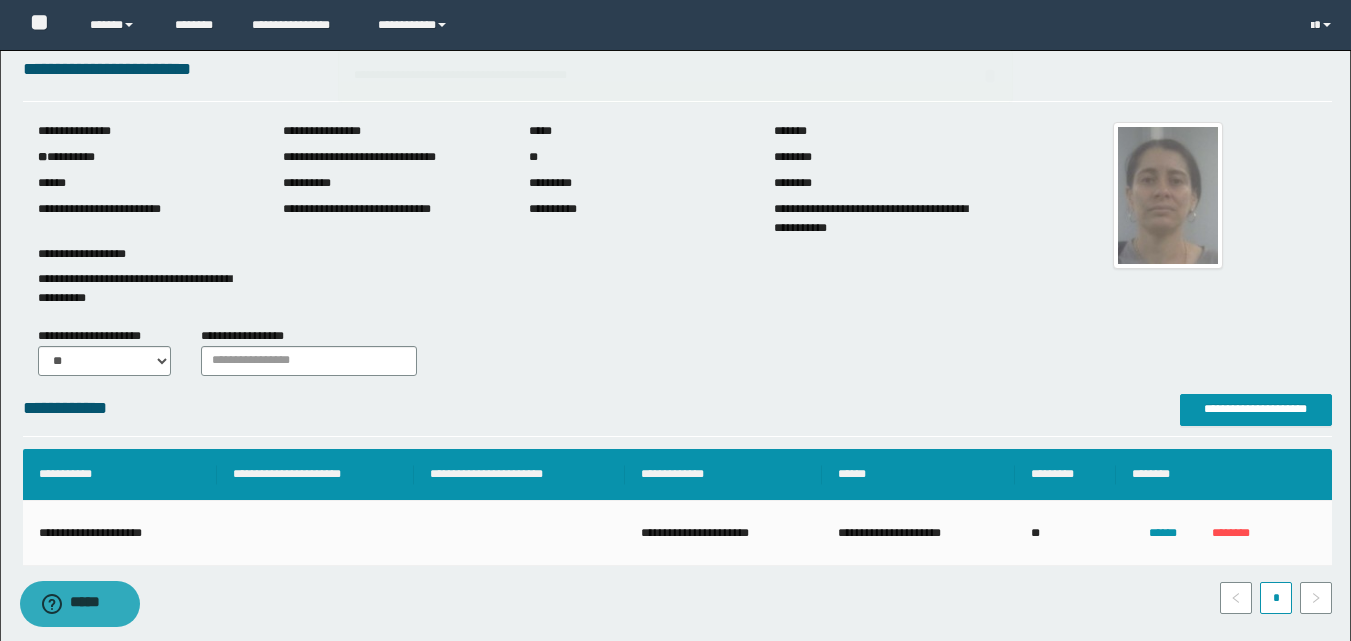 scroll, scrollTop: 0, scrollLeft: 0, axis: both 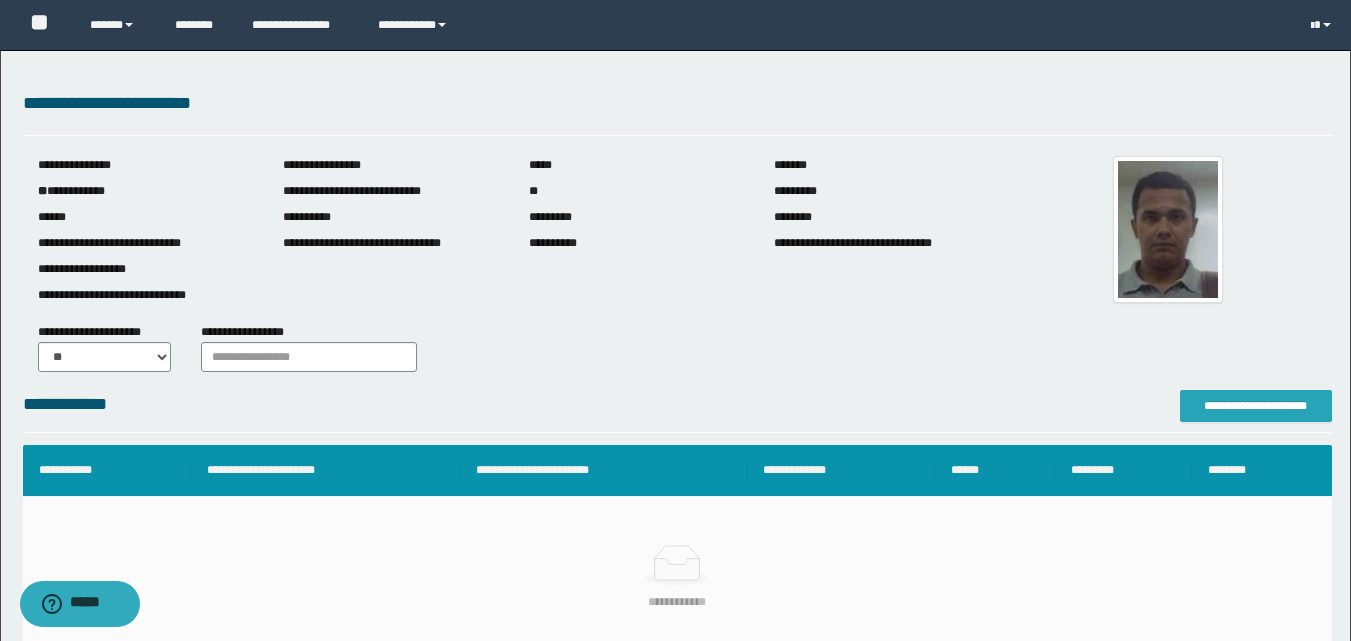 click on "**********" at bounding box center (1256, 406) 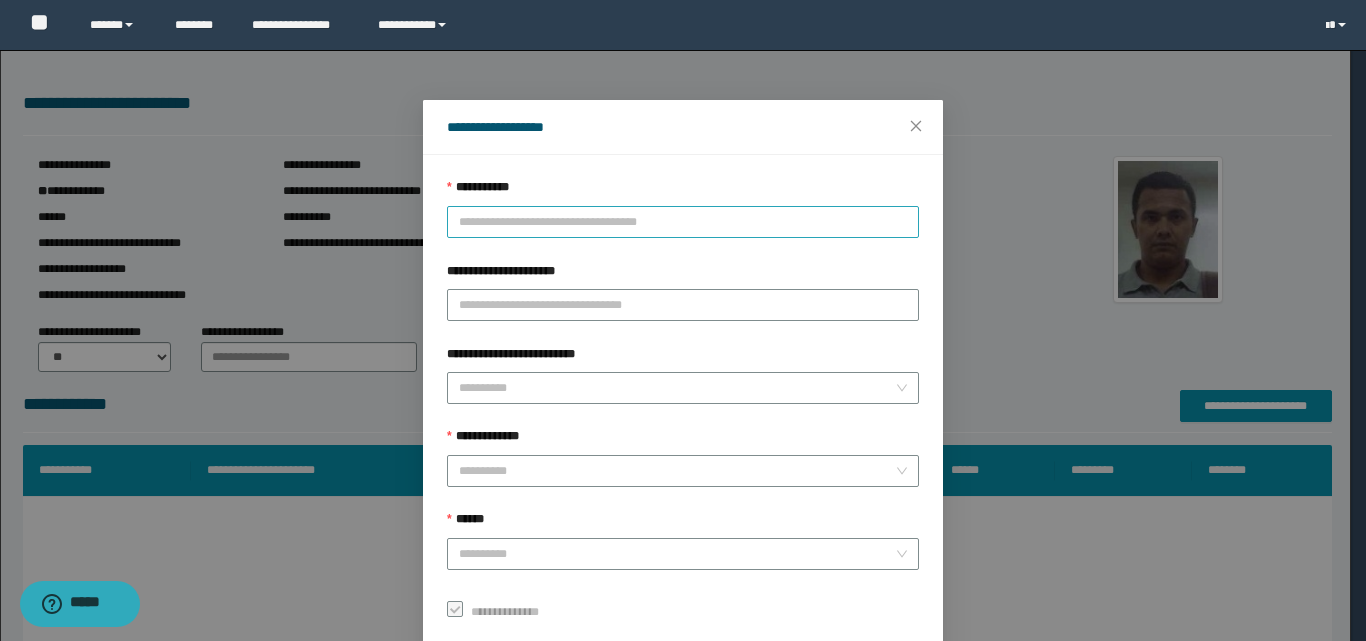 click on "**********" at bounding box center (683, 222) 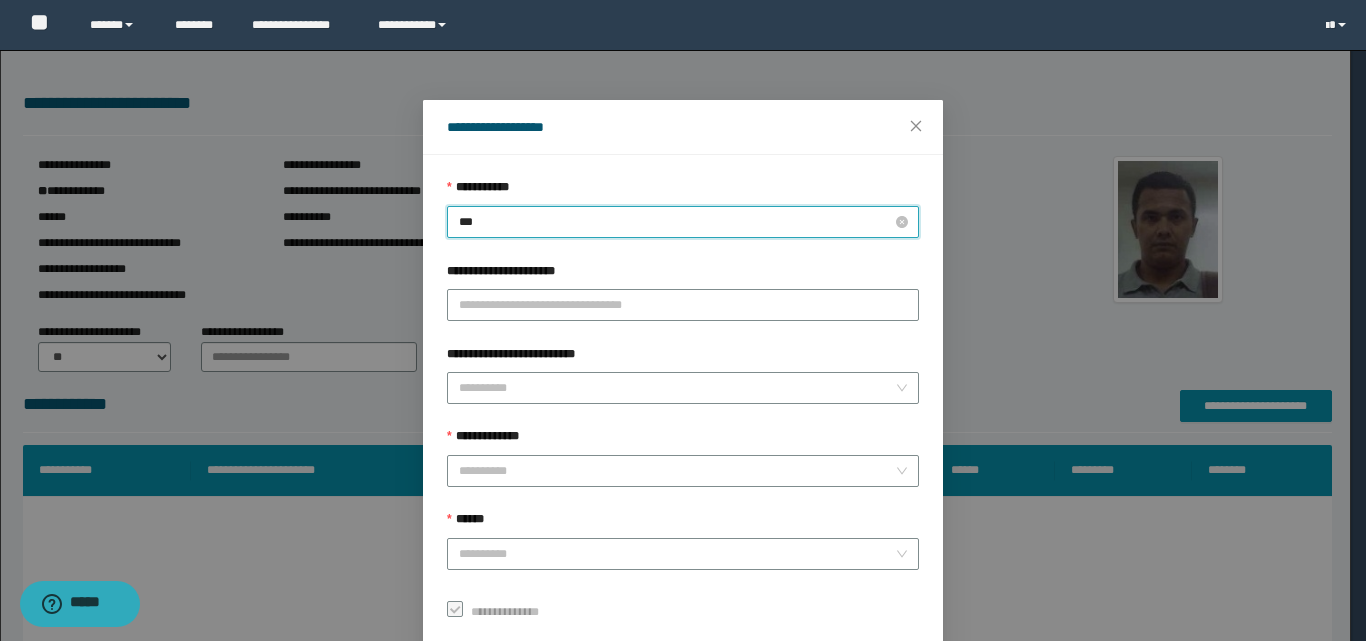 type on "****" 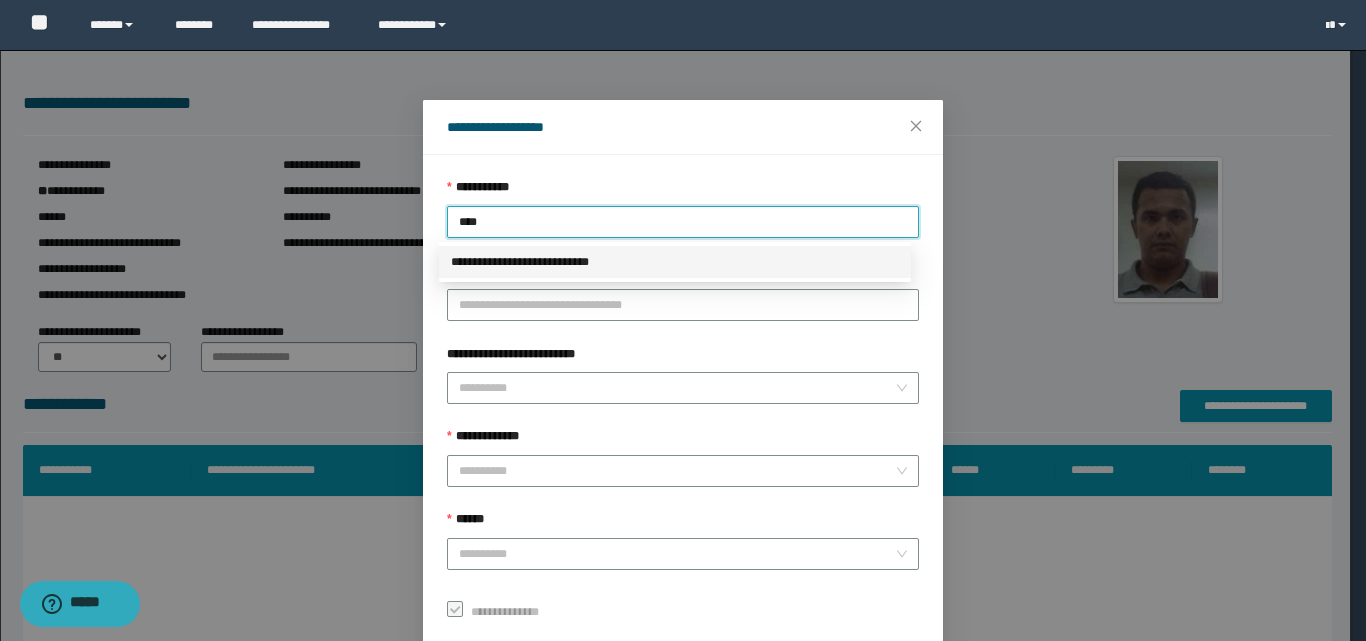 click on "**********" at bounding box center [675, 262] 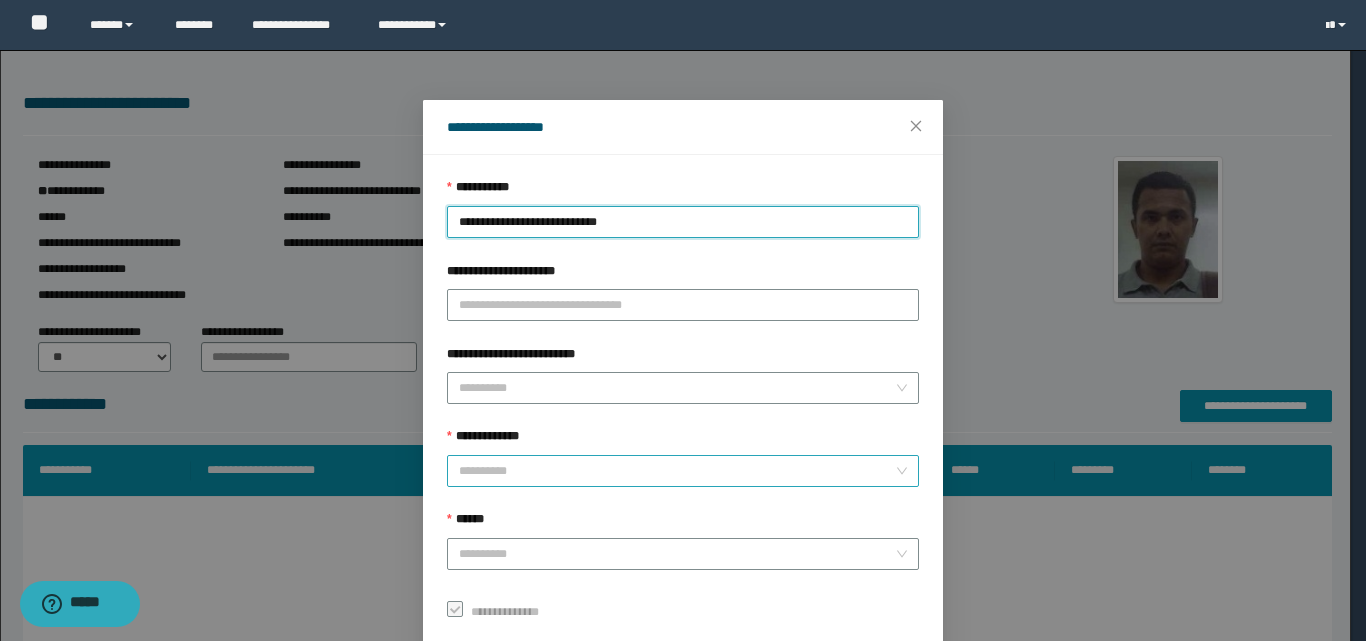click on "**********" at bounding box center [677, 471] 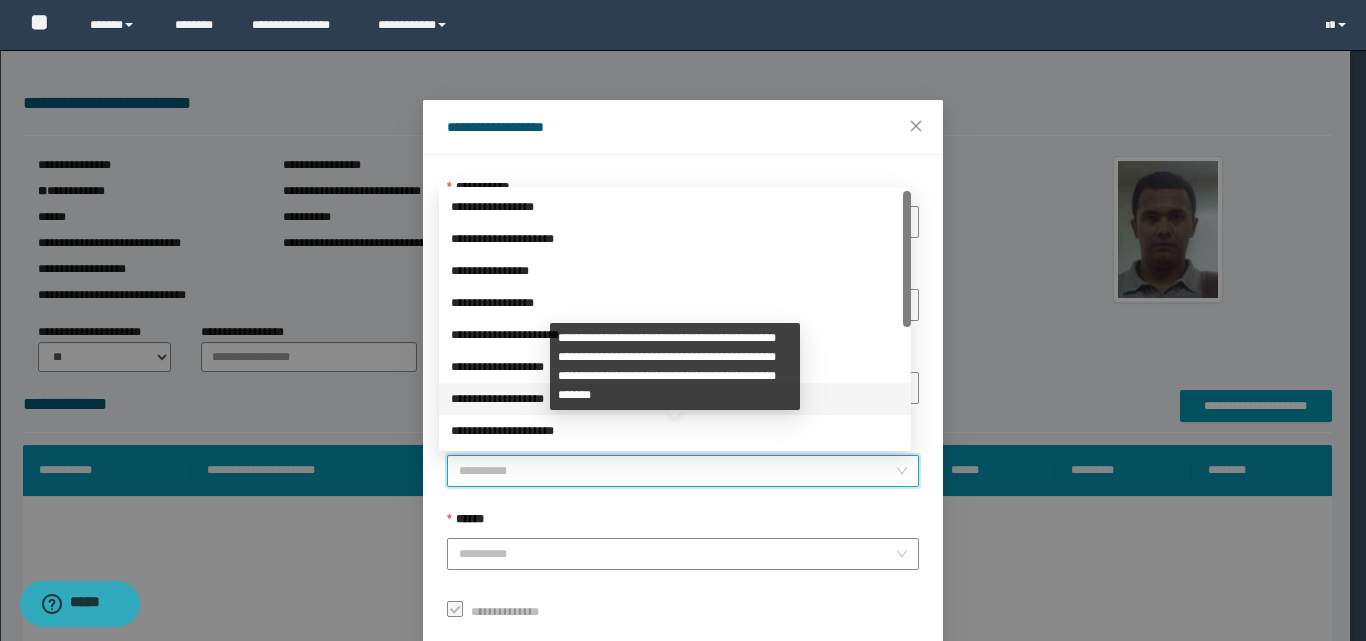 scroll, scrollTop: 224, scrollLeft: 0, axis: vertical 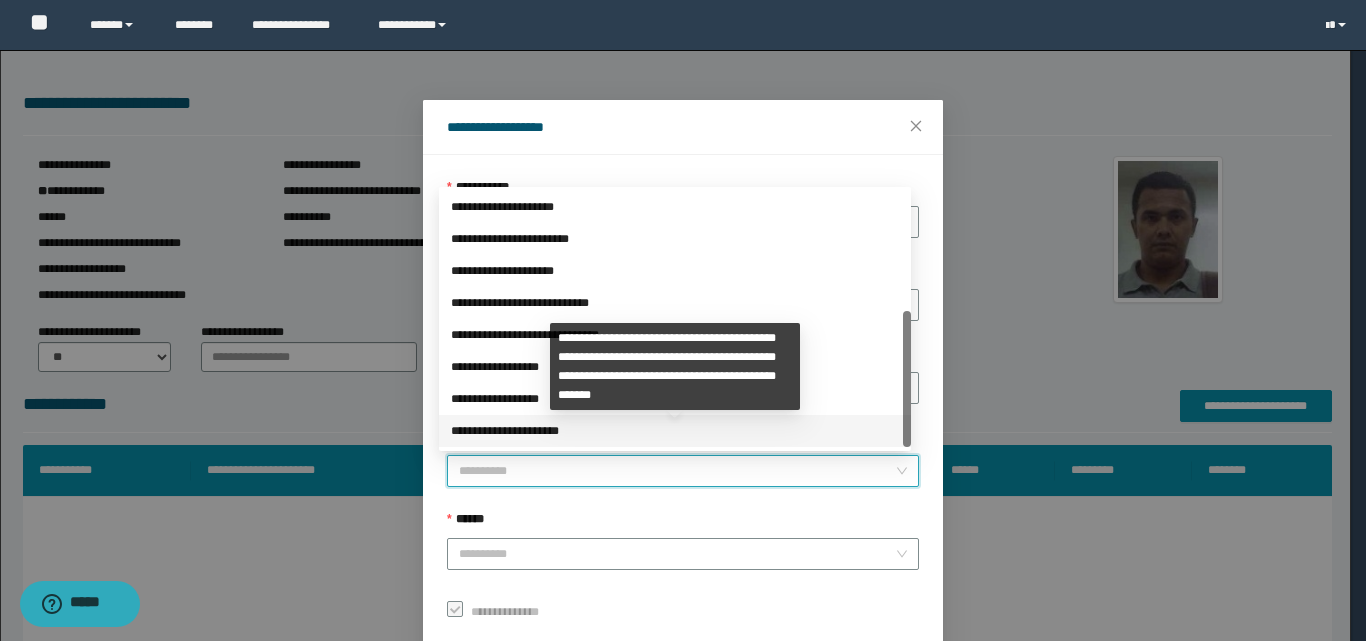 click on "**********" at bounding box center [675, 431] 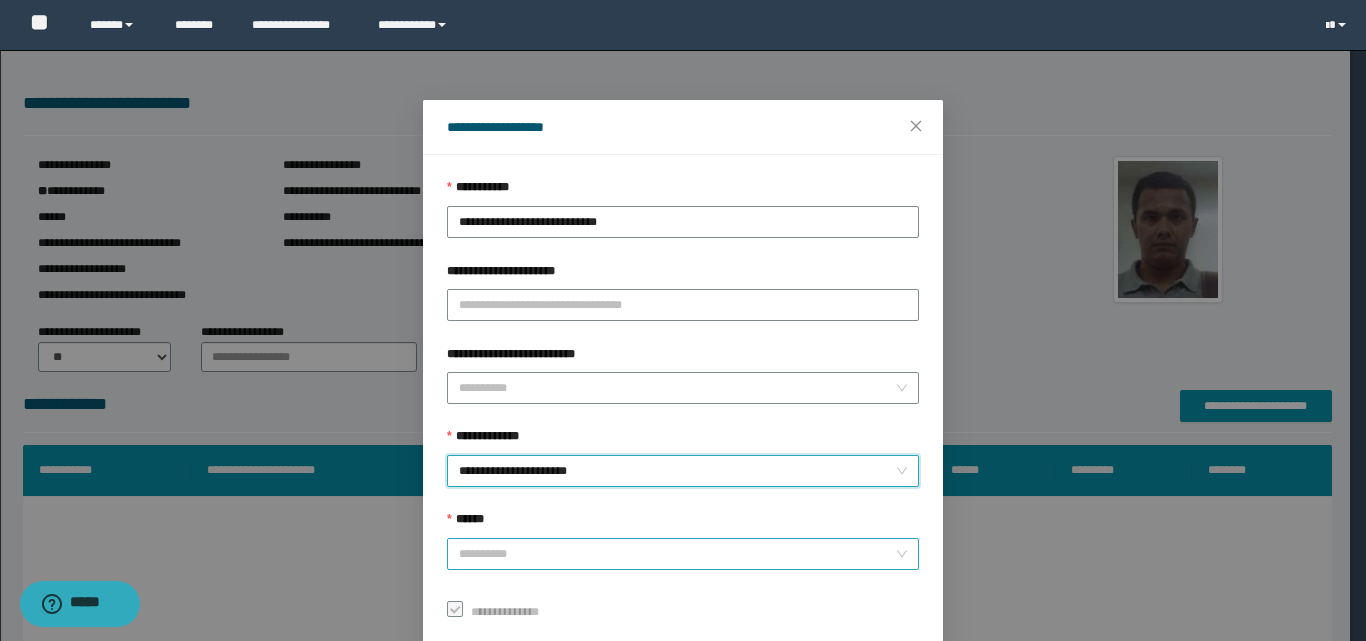 click on "******" at bounding box center [677, 554] 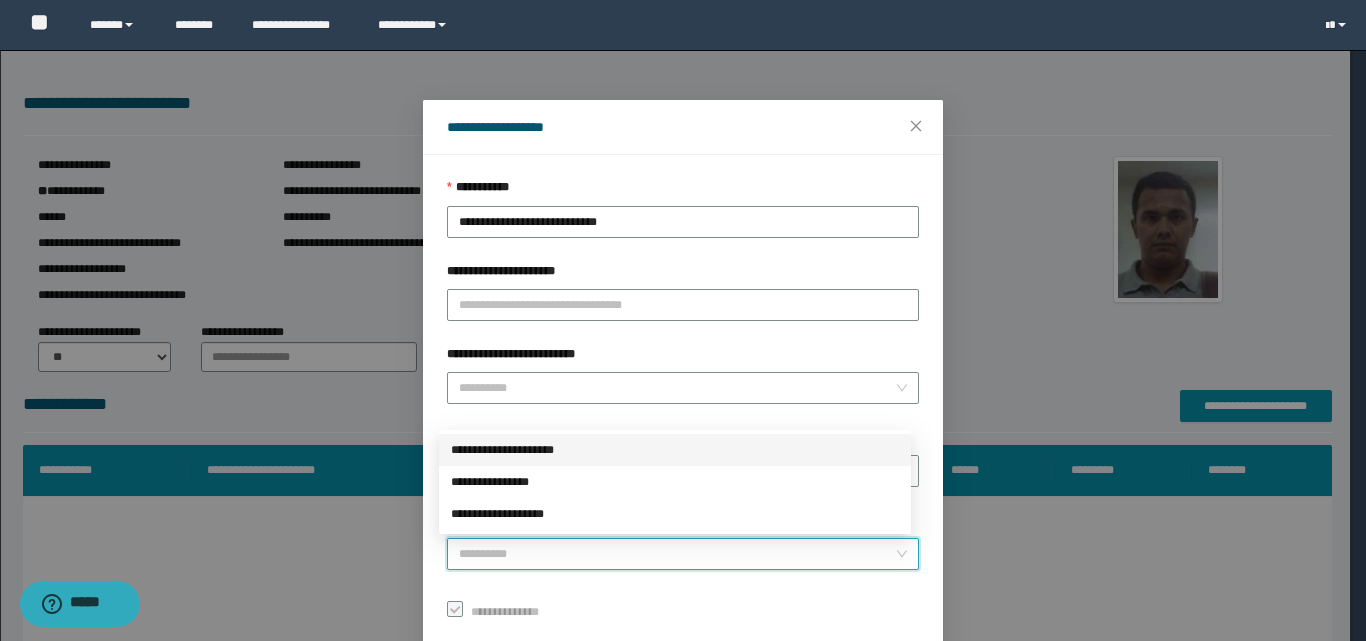 click on "**********" at bounding box center (675, 450) 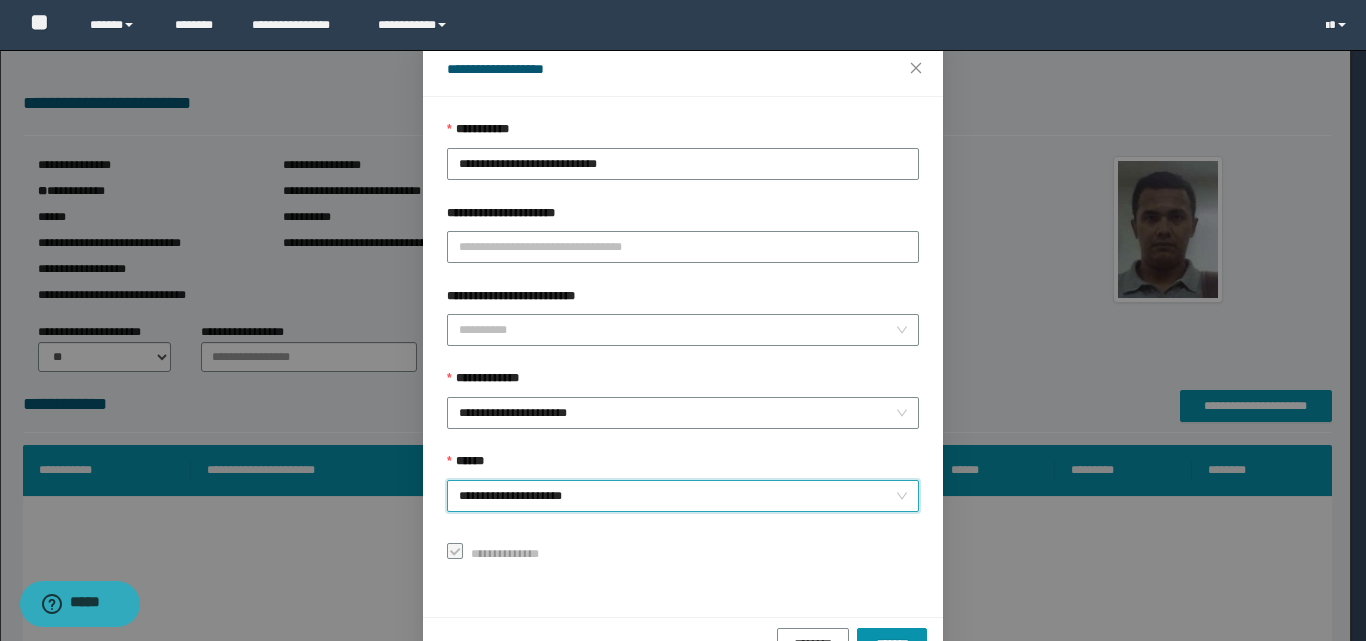 scroll, scrollTop: 111, scrollLeft: 0, axis: vertical 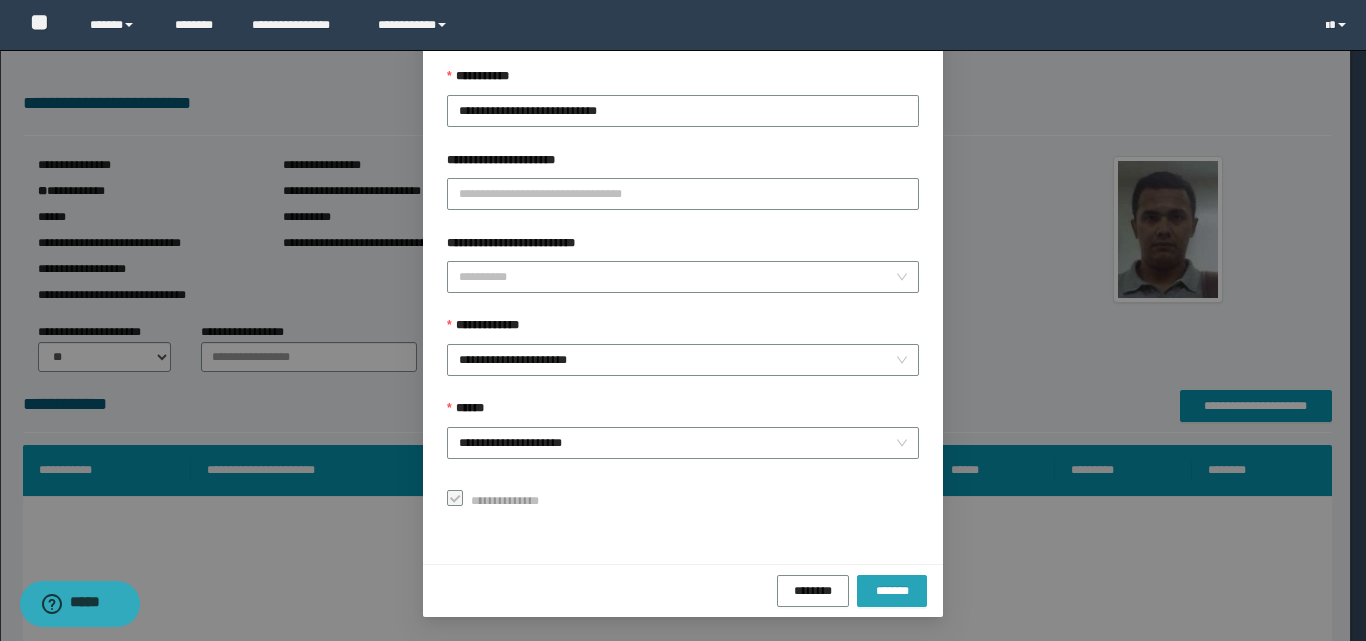 click on "*******" at bounding box center [892, 590] 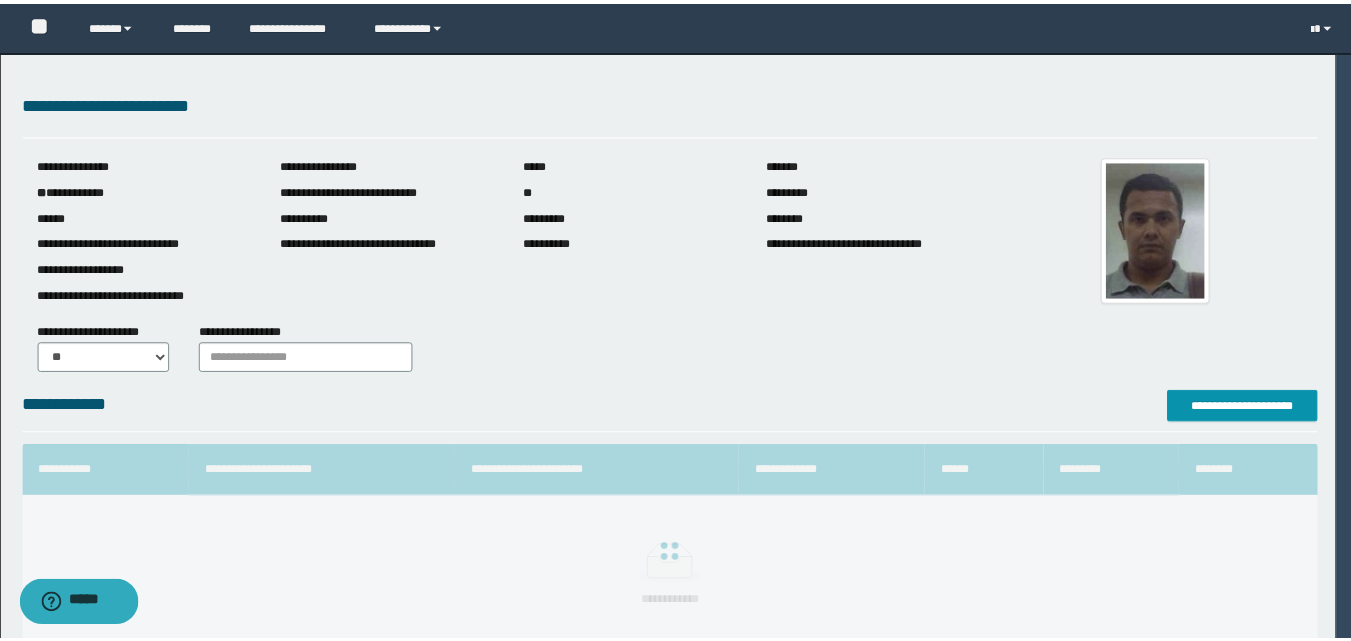 scroll, scrollTop: 64, scrollLeft: 0, axis: vertical 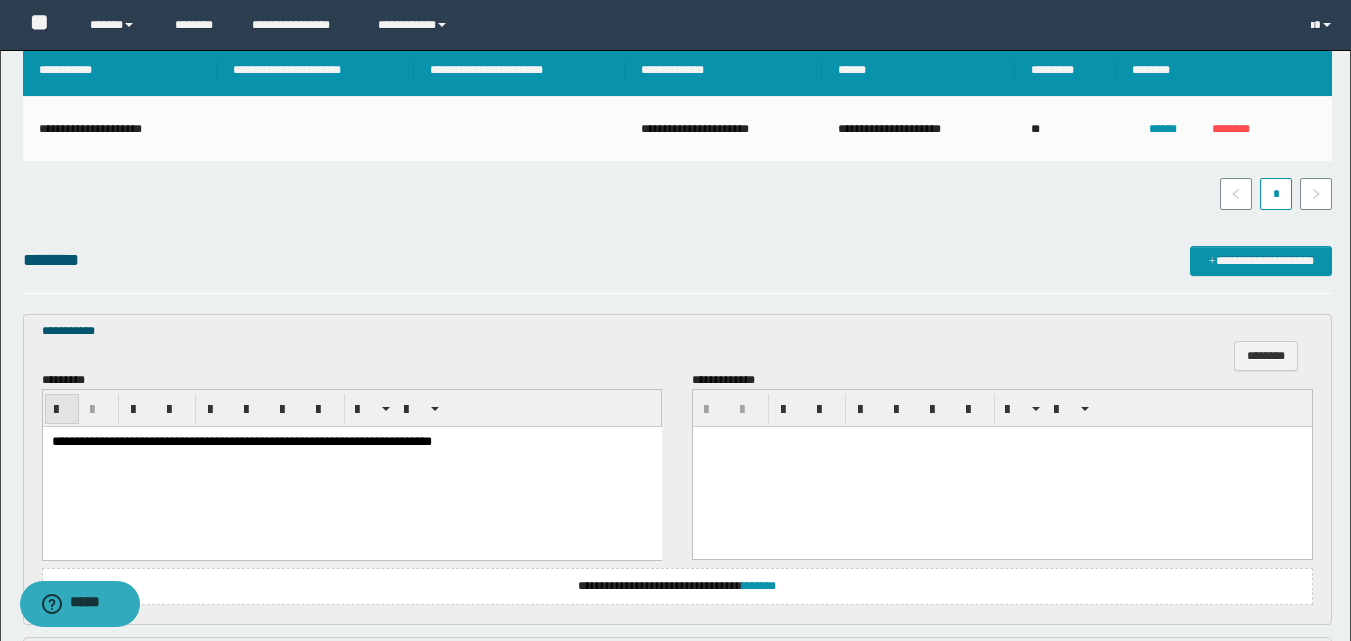 drag, startPoint x: 56, startPoint y: 412, endPoint x: 75, endPoint y: 396, distance: 24.839485 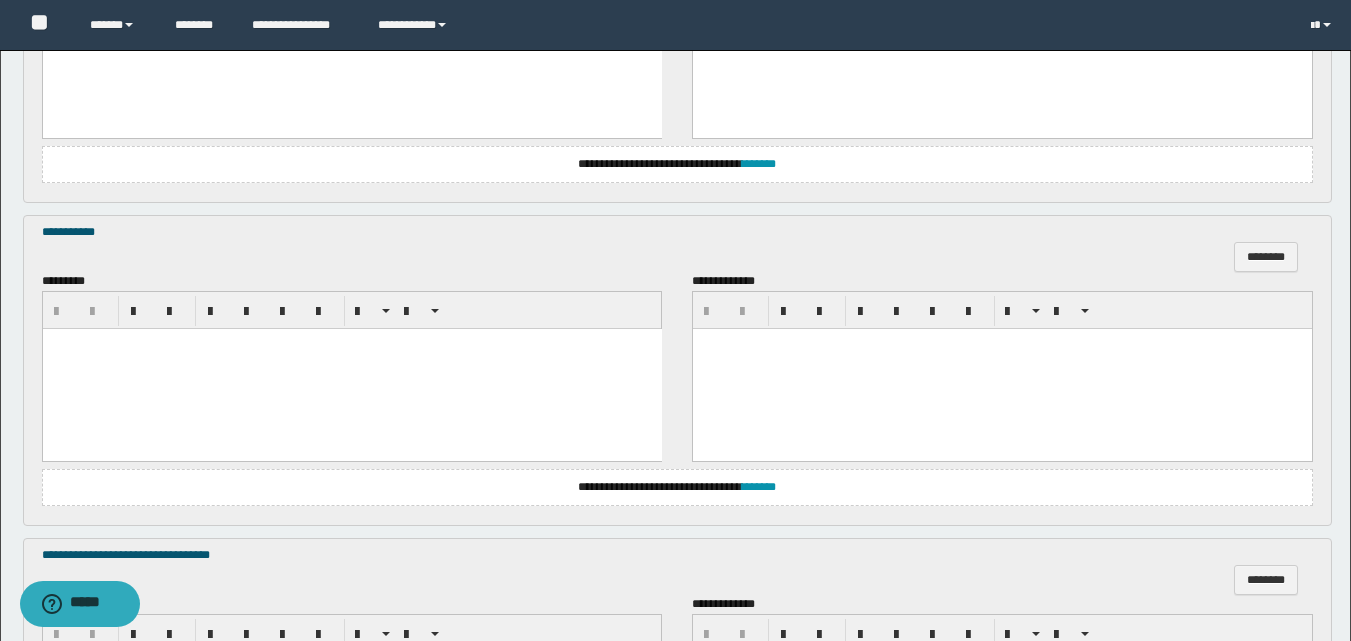 scroll, scrollTop: 1200, scrollLeft: 0, axis: vertical 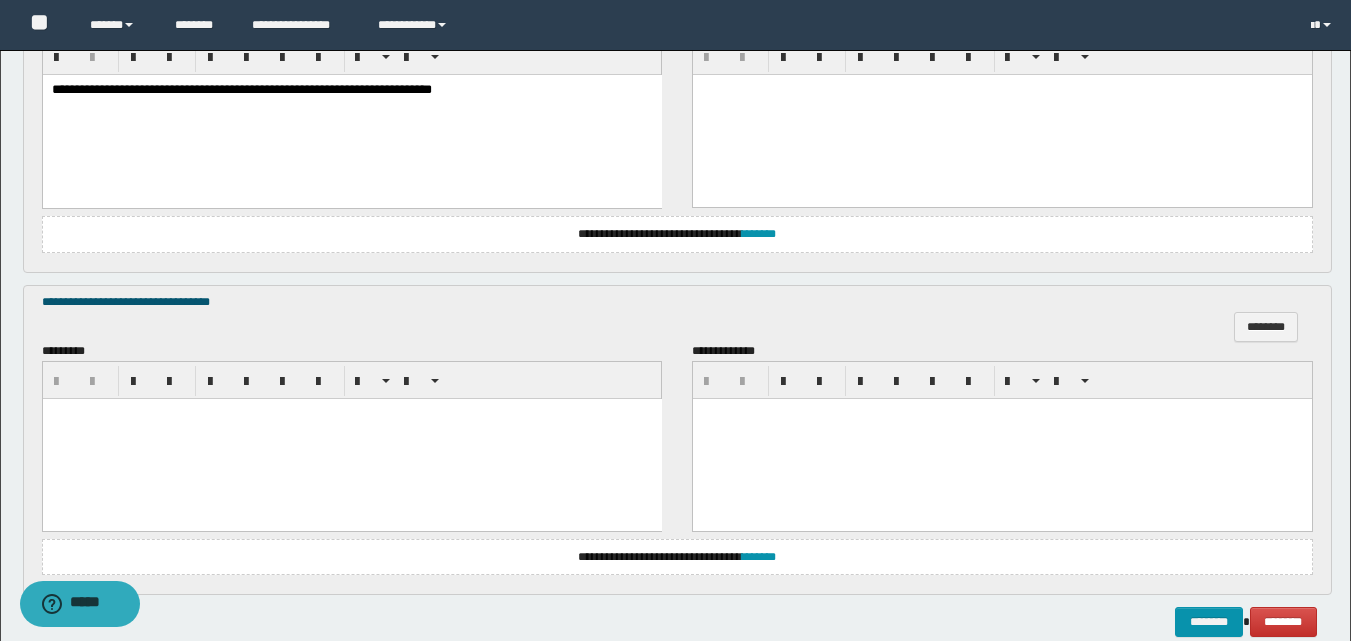 click at bounding box center (351, 438) 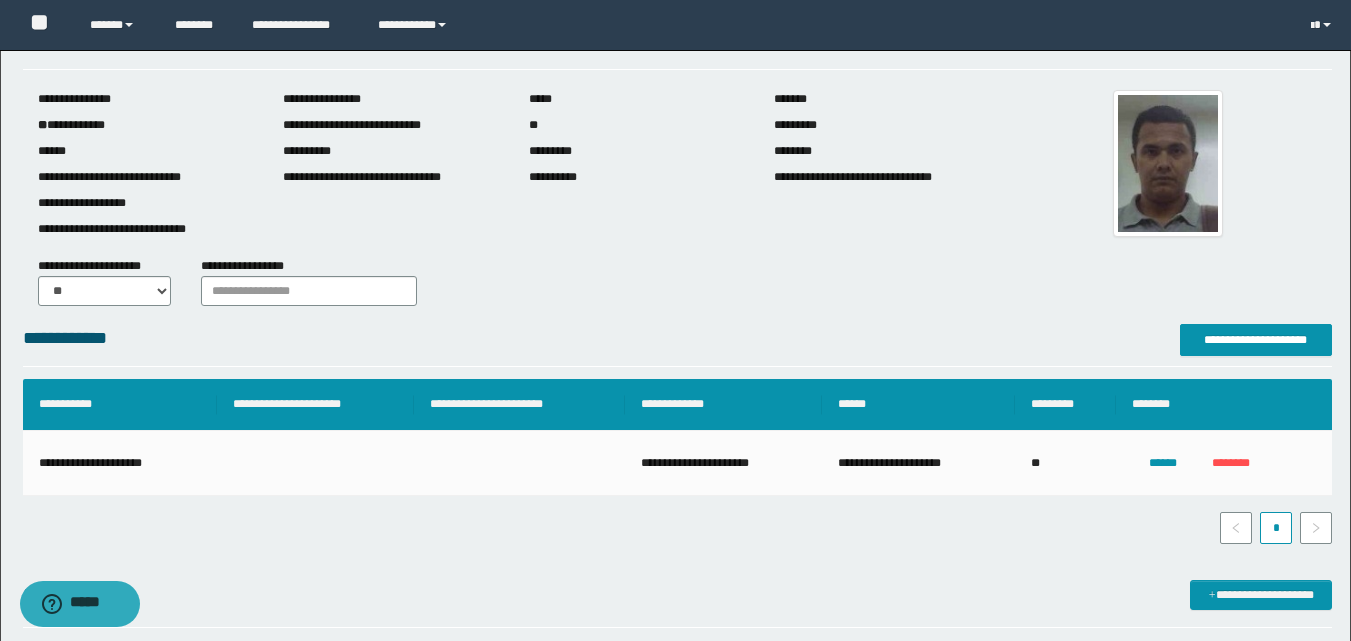 scroll, scrollTop: 100, scrollLeft: 0, axis: vertical 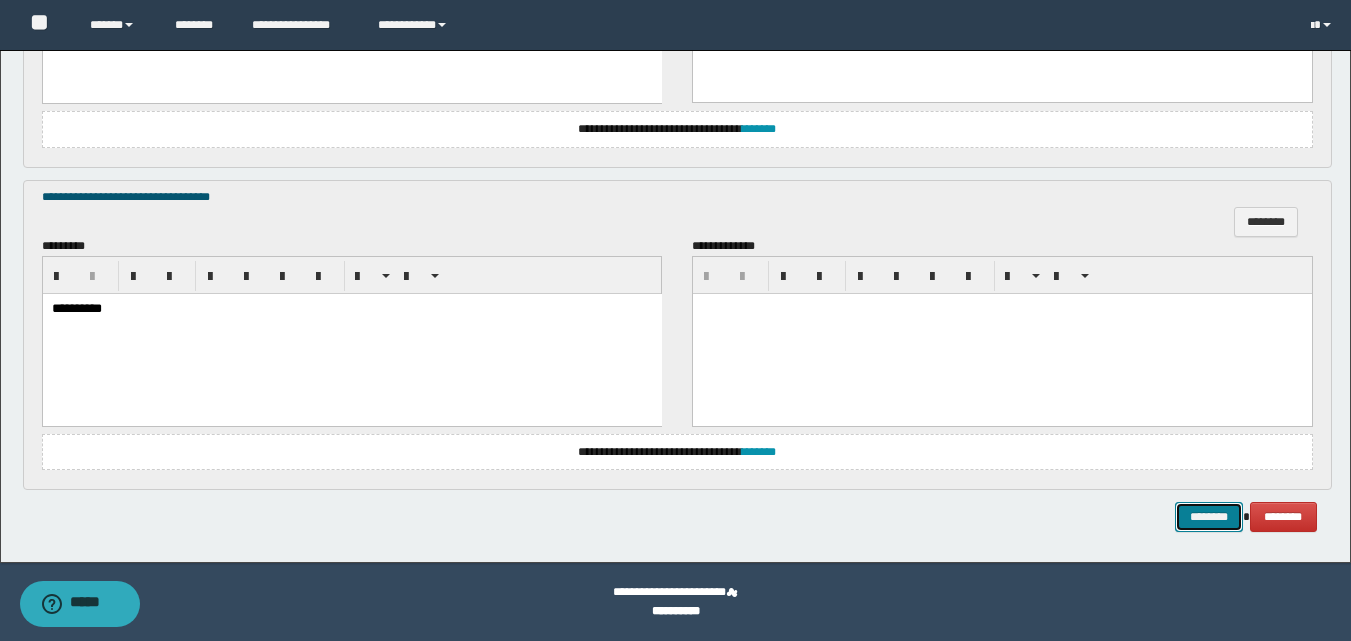 click on "********" at bounding box center [1209, 517] 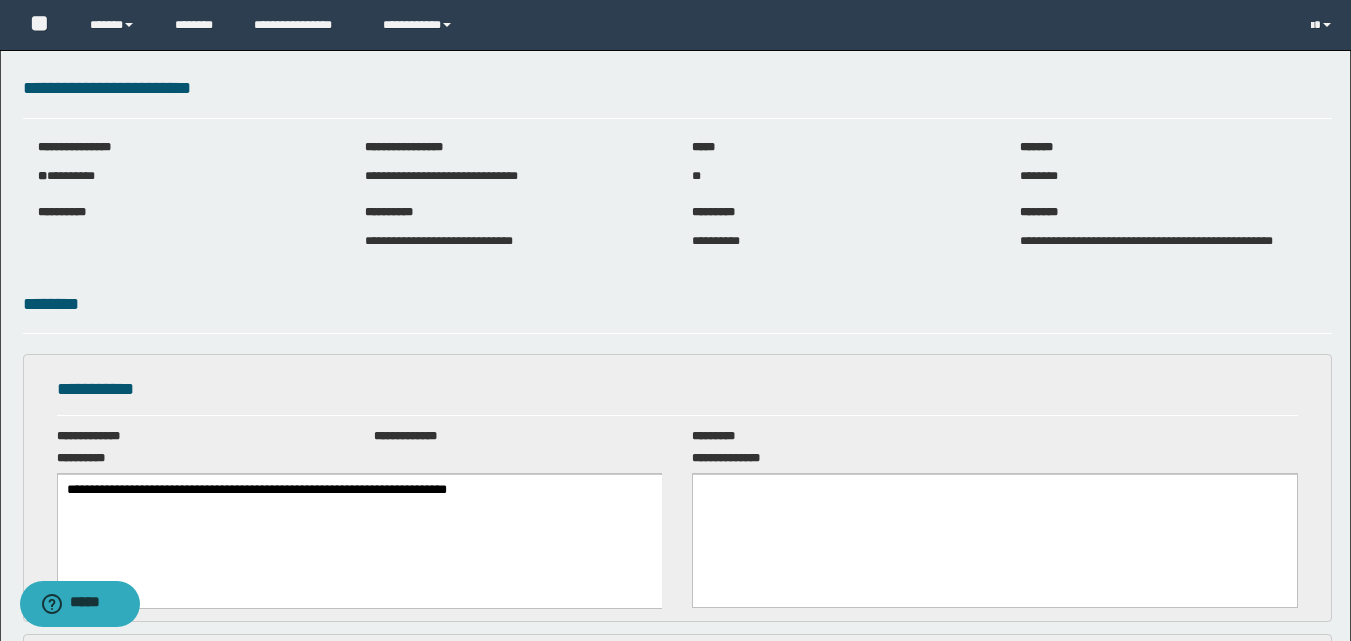 scroll, scrollTop: 0, scrollLeft: 0, axis: both 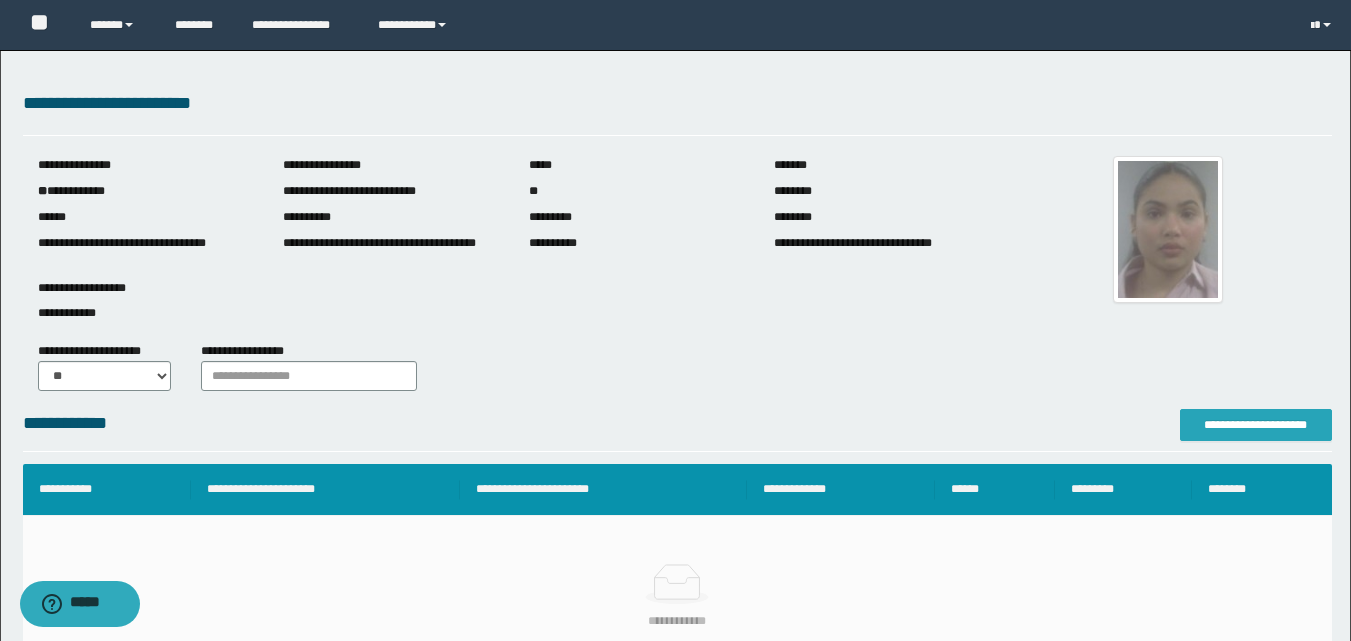 click on "**********" at bounding box center (1256, 425) 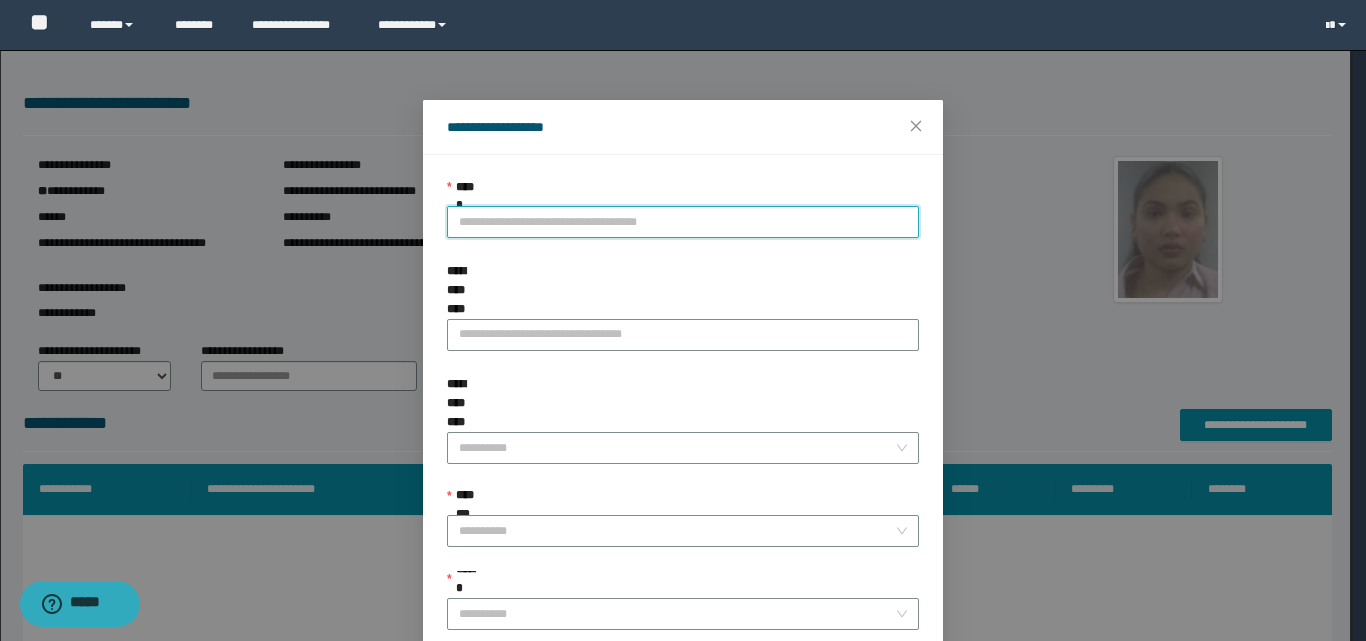 click on "**********" at bounding box center [683, 222] 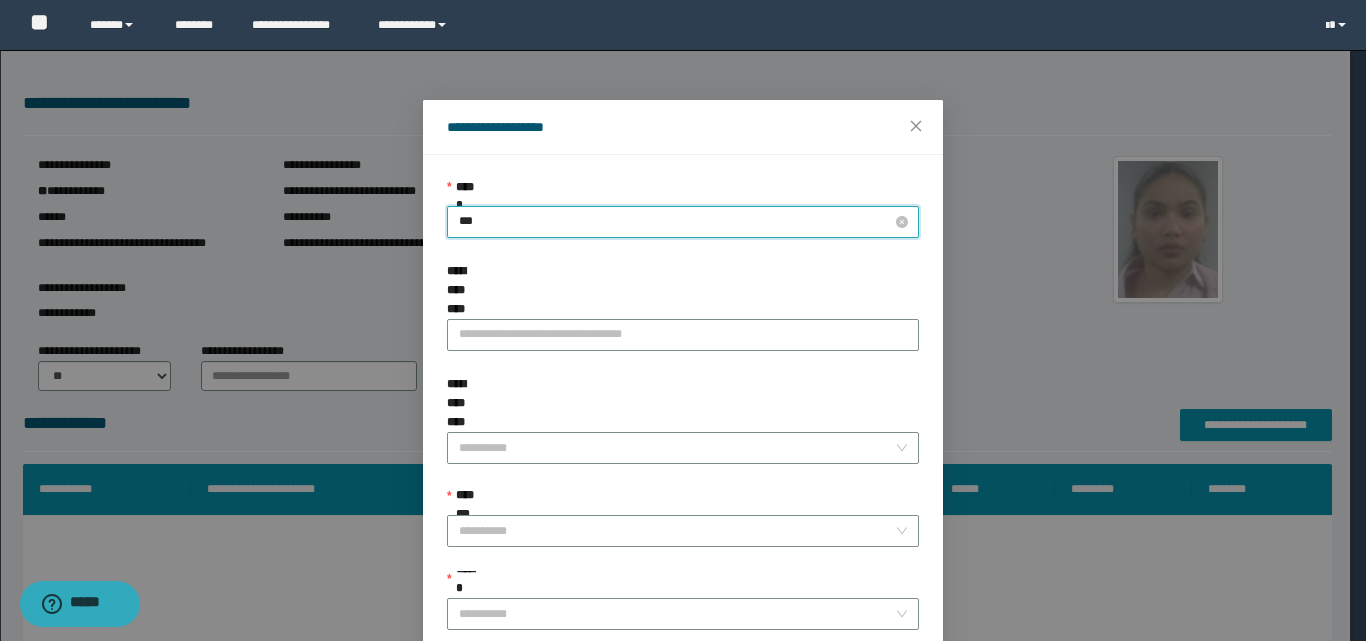 type on "****" 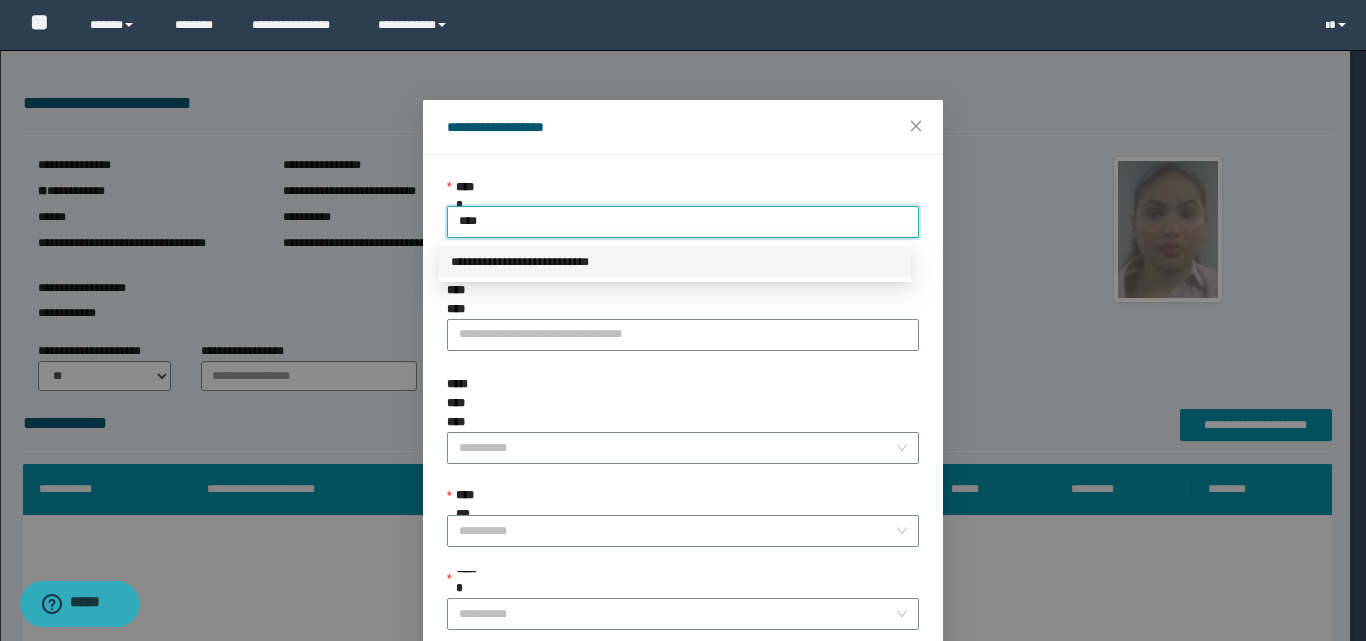click on "**********" at bounding box center (675, 262) 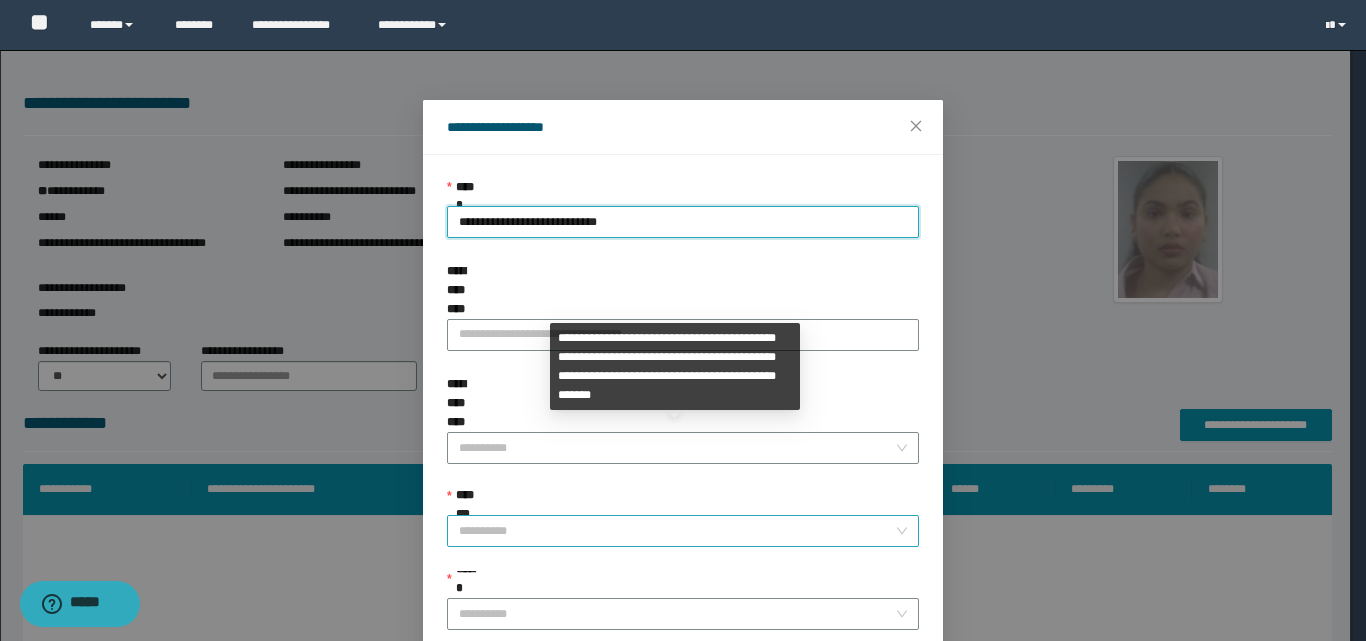 click on "**********" at bounding box center (677, 531) 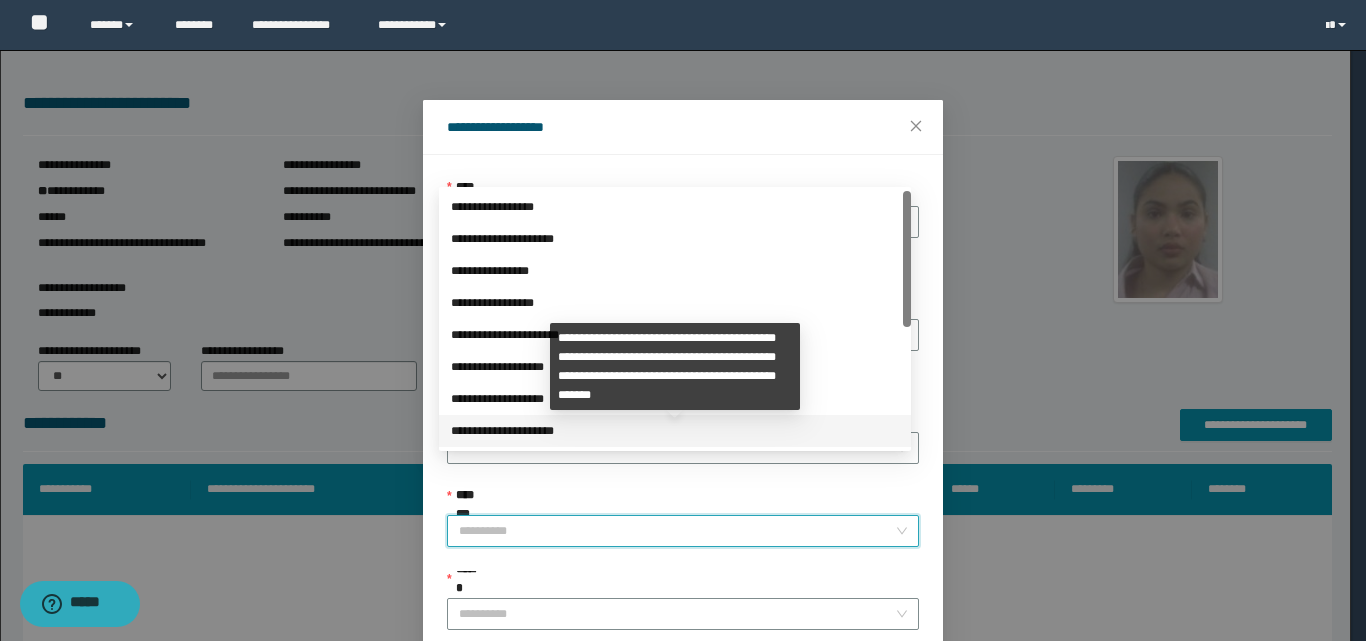 scroll, scrollTop: 224, scrollLeft: 0, axis: vertical 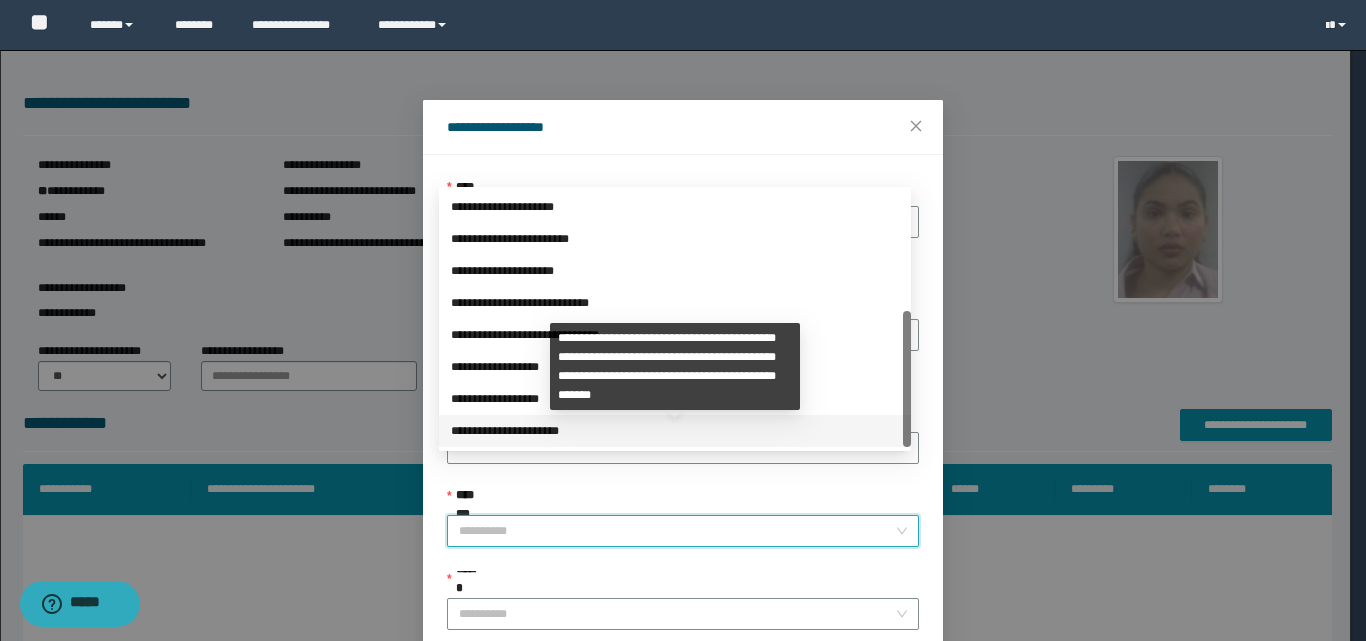drag, startPoint x: 487, startPoint y: 428, endPoint x: 502, endPoint y: 449, distance: 25.806976 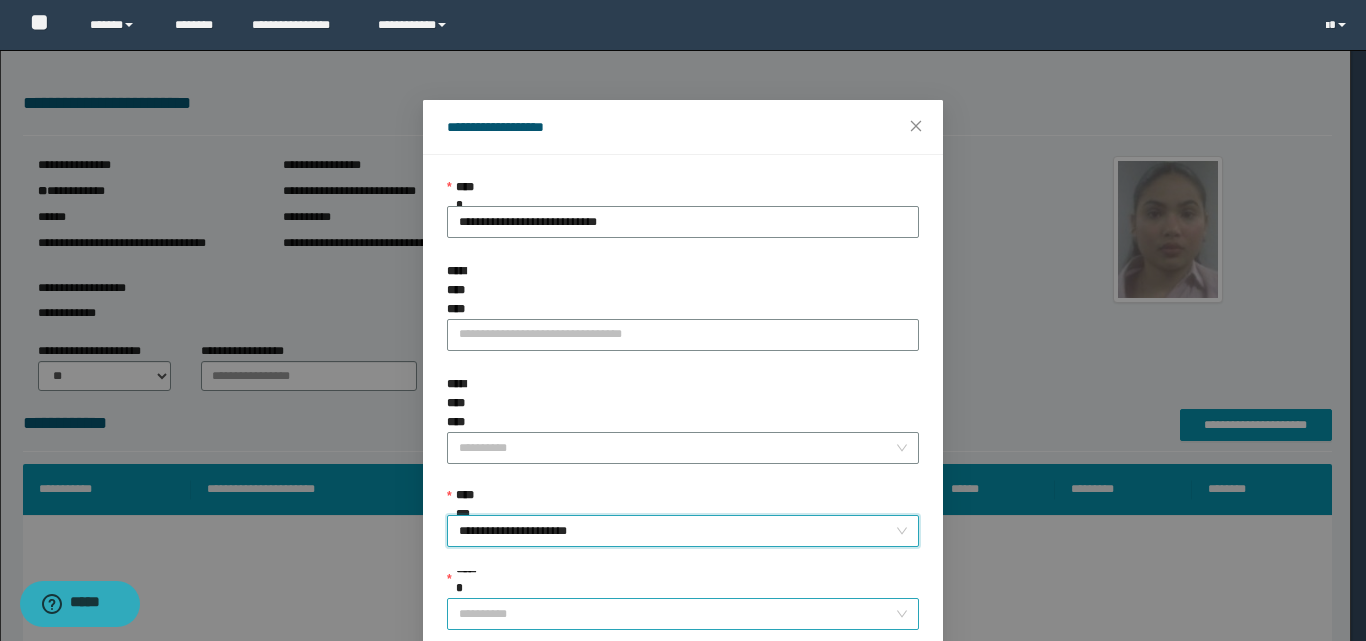 click on "******" at bounding box center (677, 614) 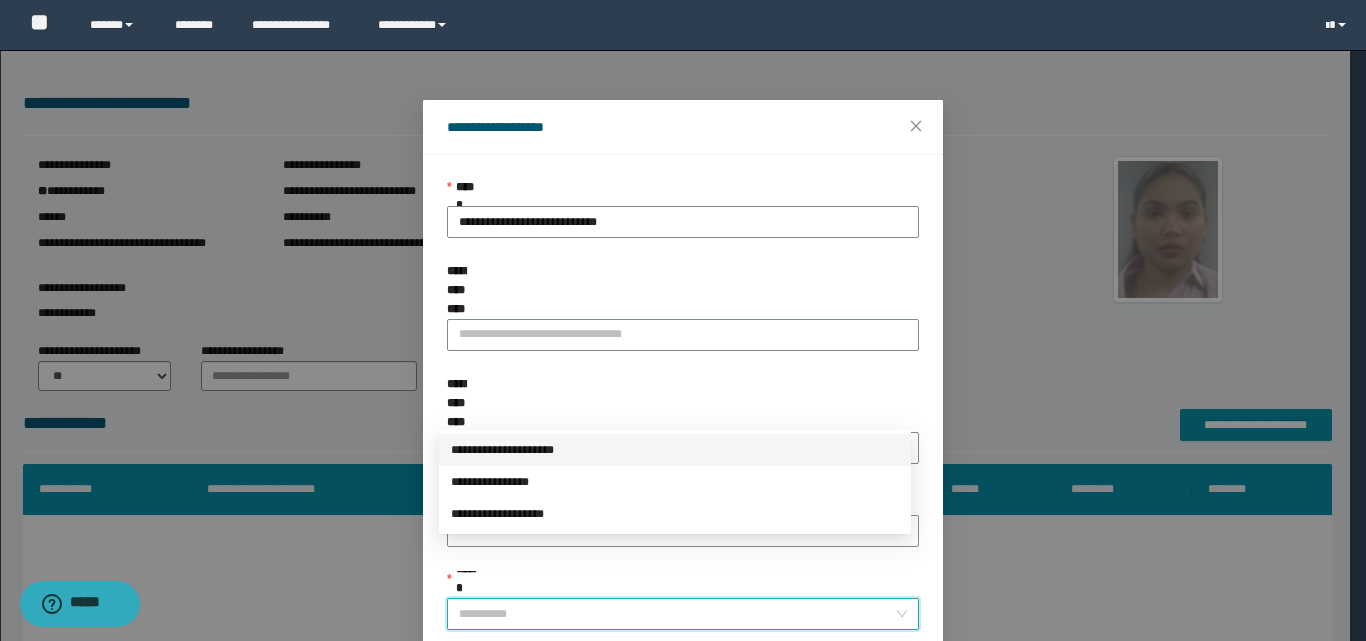click on "**********" at bounding box center (675, 450) 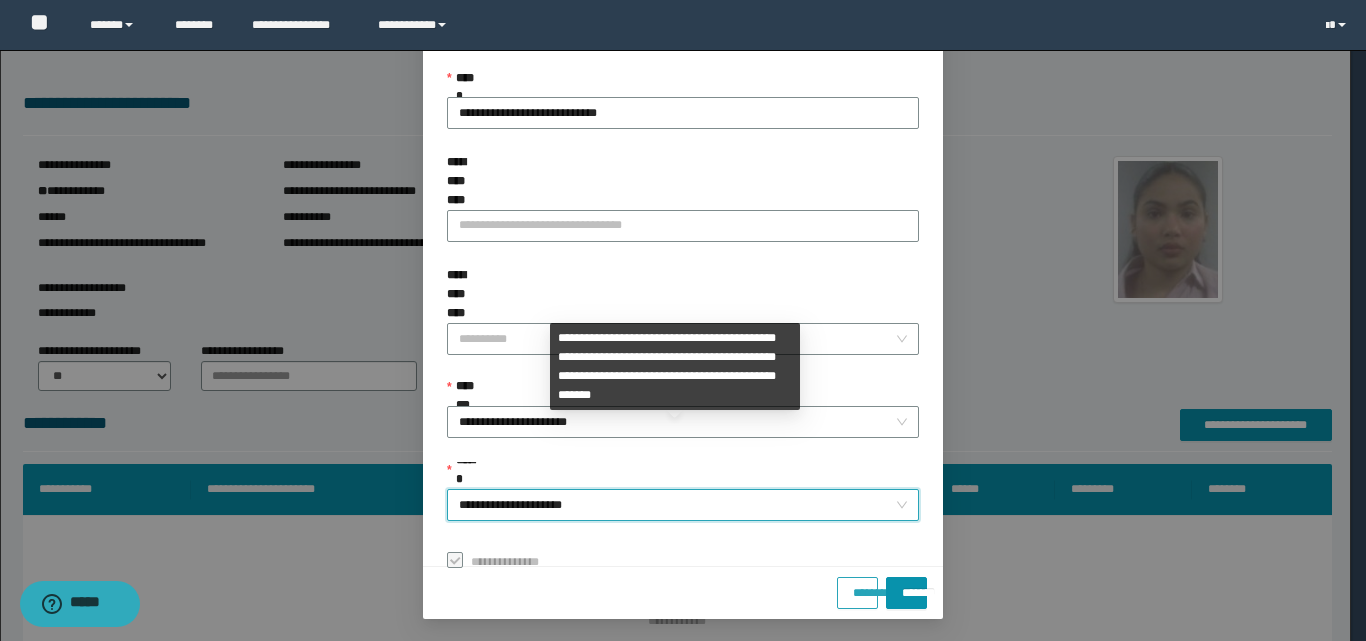 scroll, scrollTop: 111, scrollLeft: 0, axis: vertical 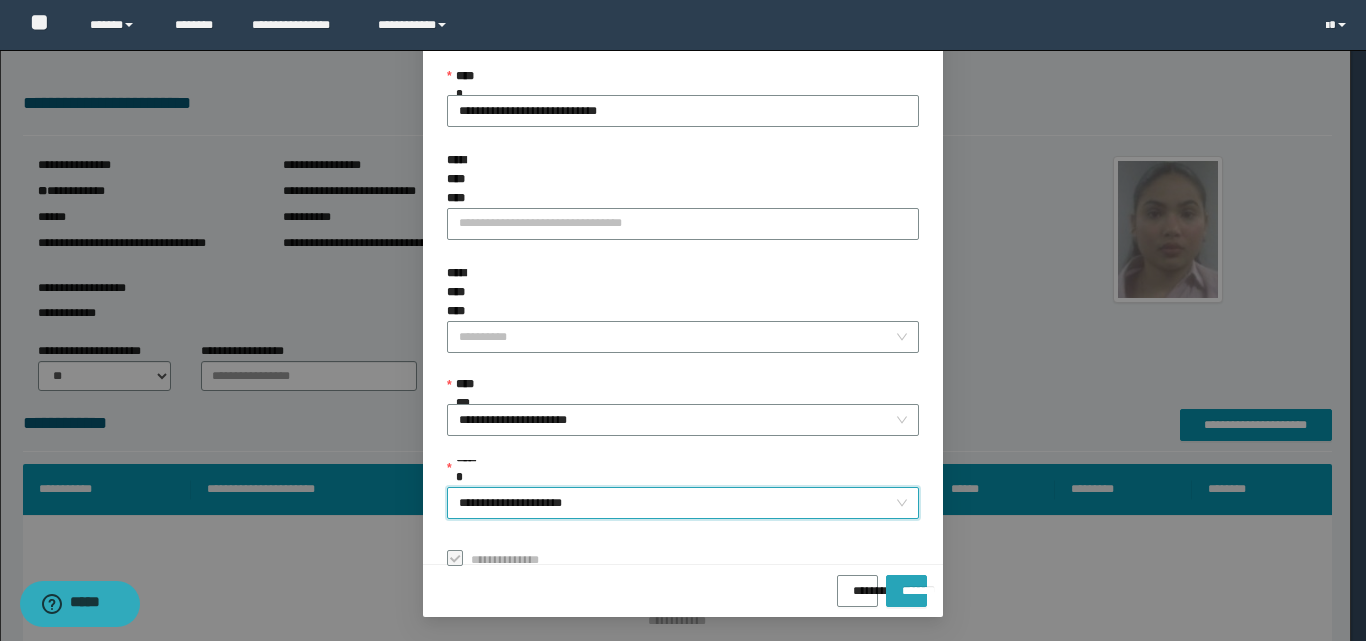 click on "*******" at bounding box center [906, 584] 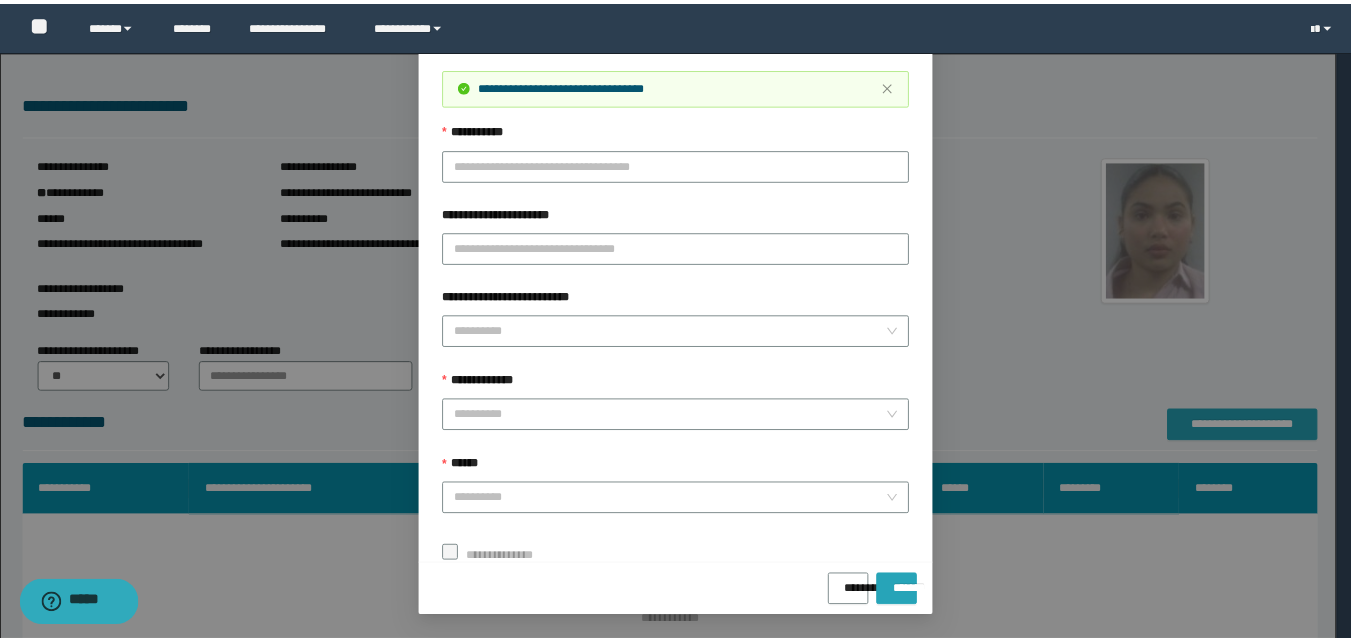 scroll, scrollTop: 0, scrollLeft: 0, axis: both 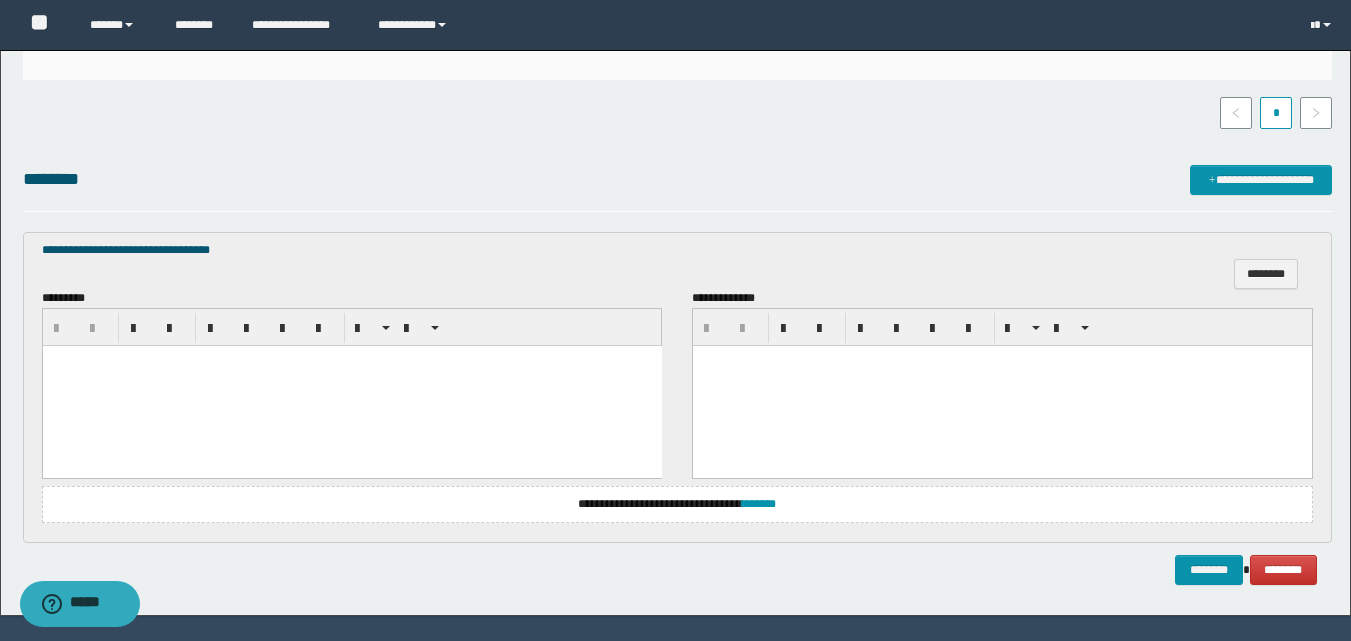 click at bounding box center [351, 386] 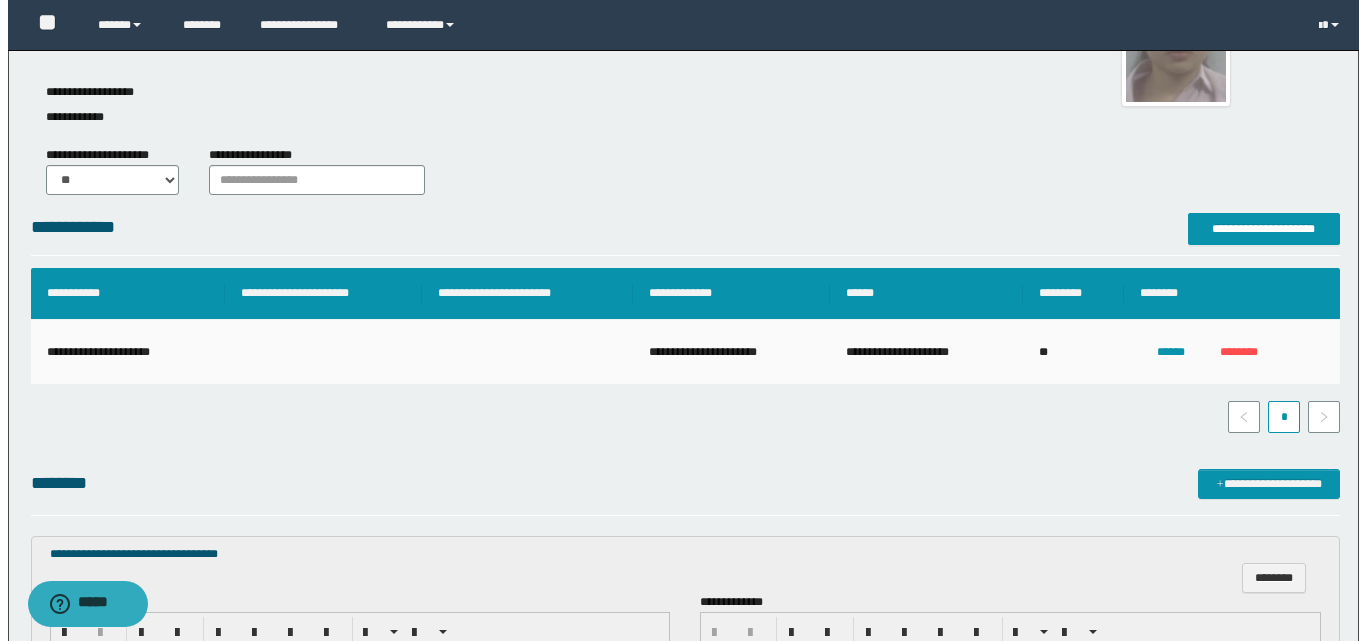 scroll, scrollTop: 553, scrollLeft: 0, axis: vertical 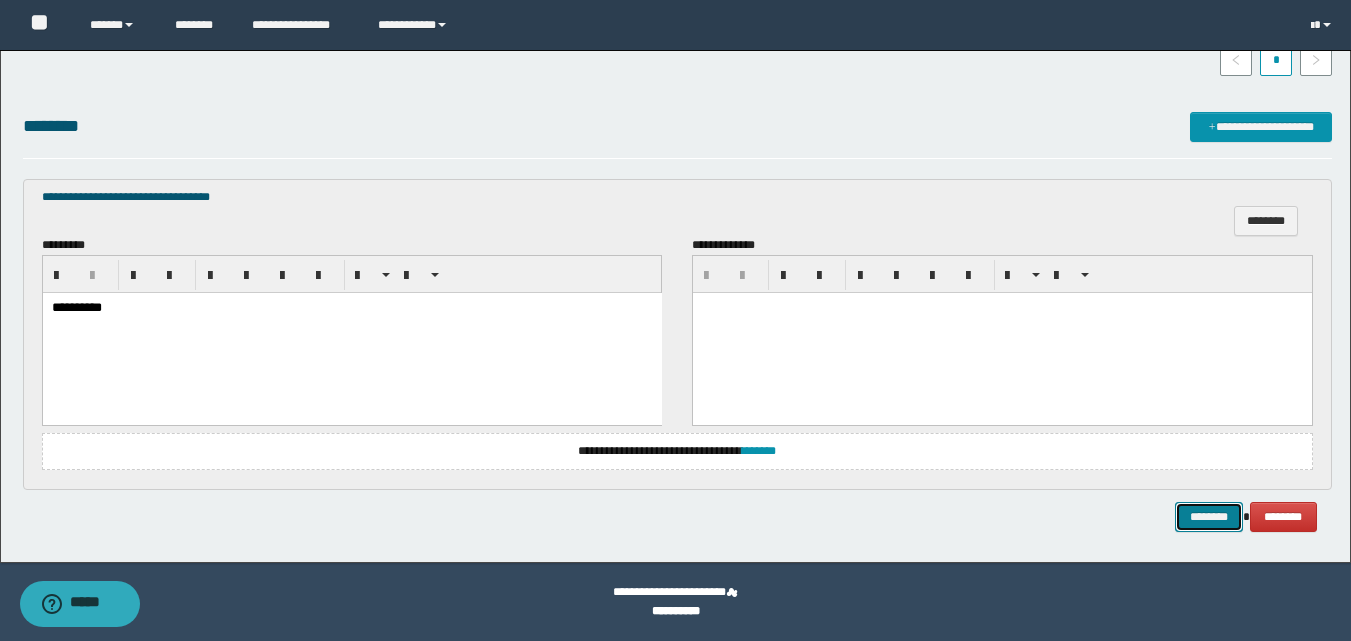 click on "********" at bounding box center [1209, 517] 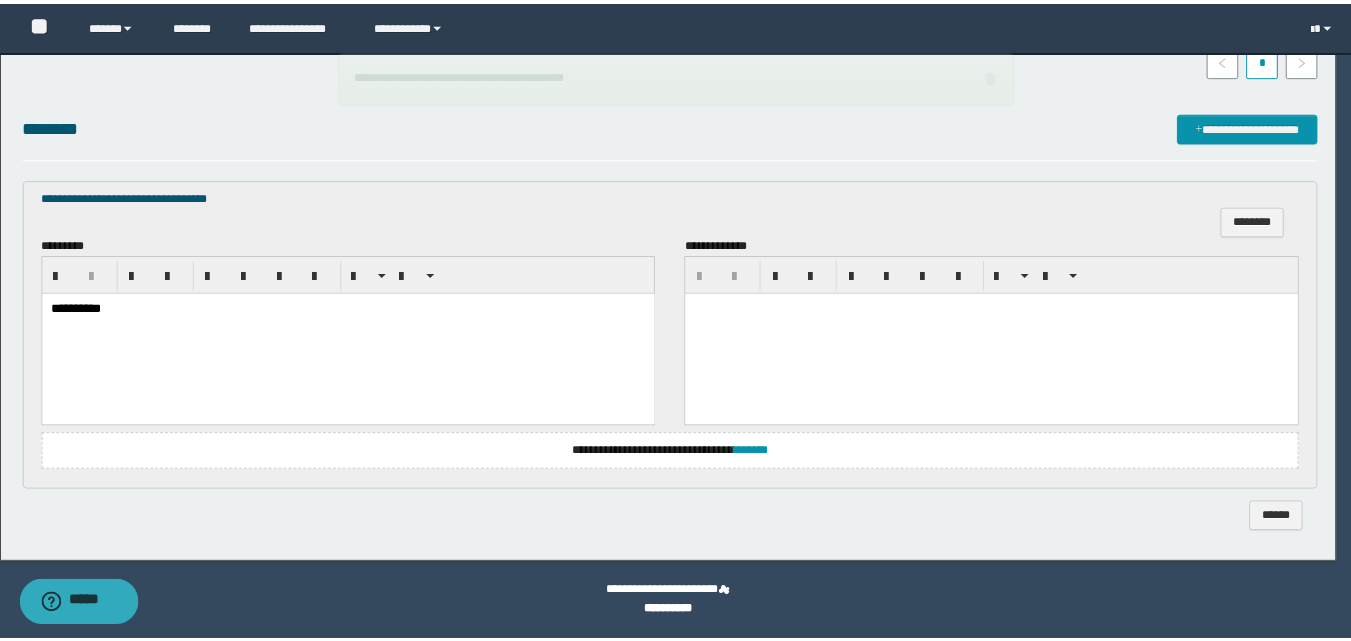 scroll, scrollTop: 534, scrollLeft: 0, axis: vertical 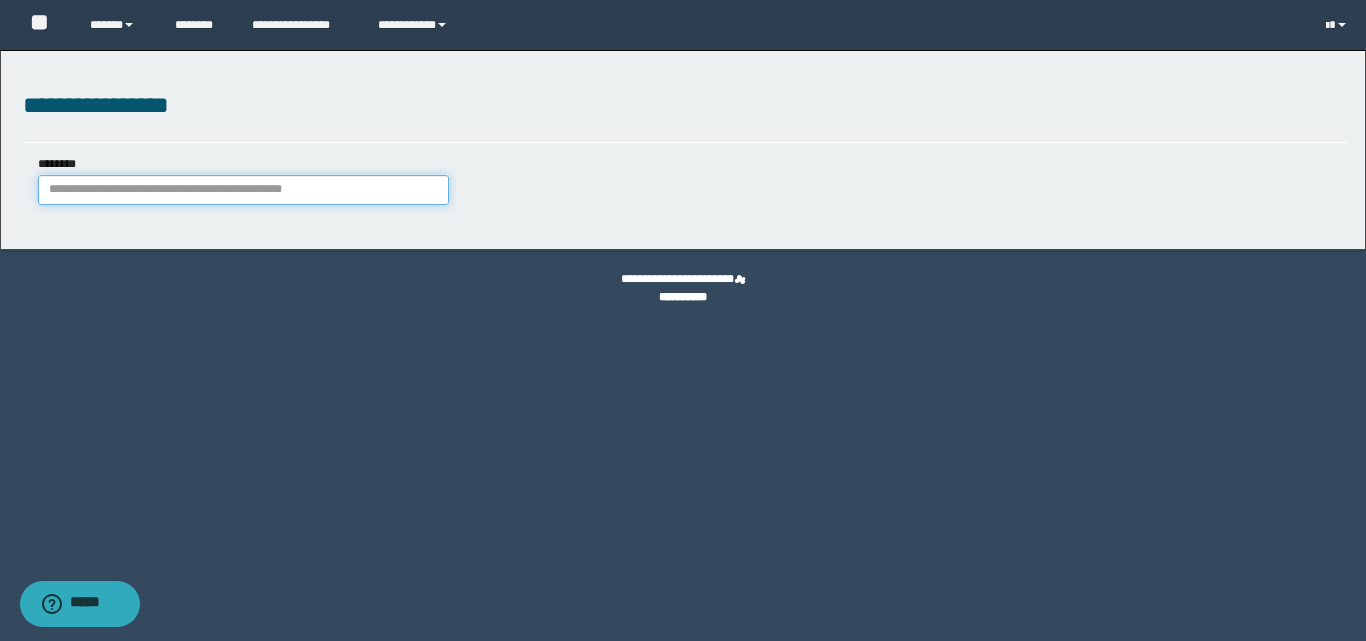 click on "********" at bounding box center (243, 190) 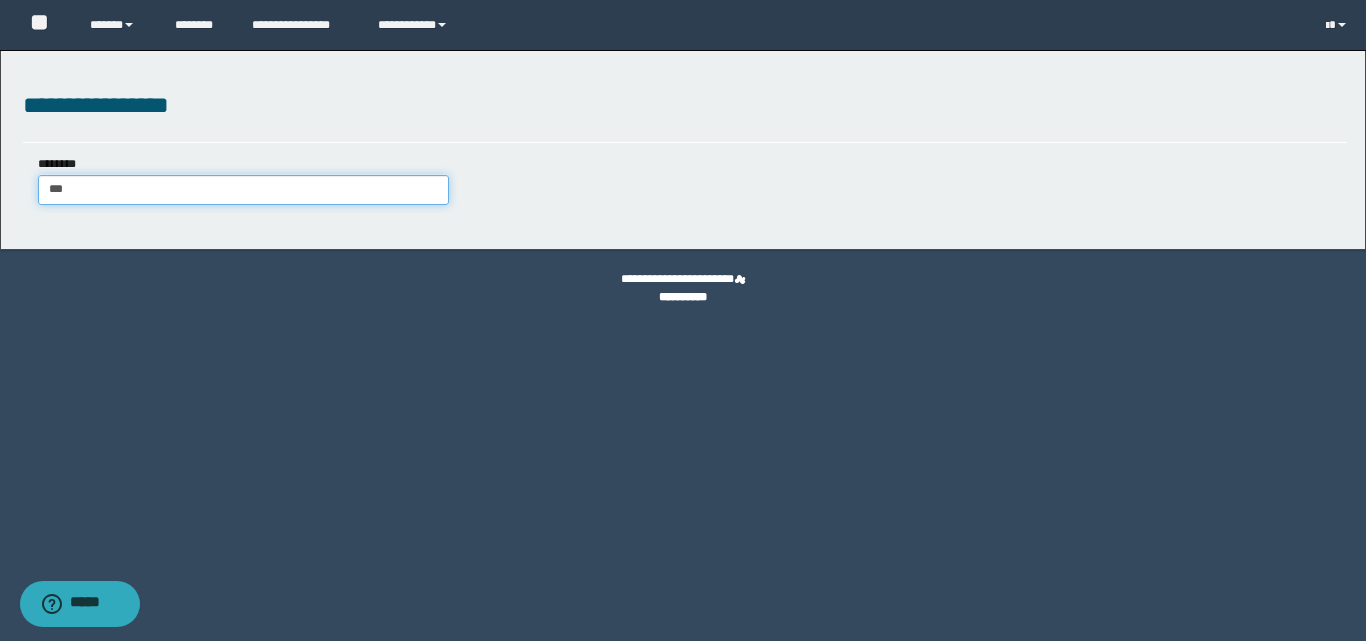 type on "****" 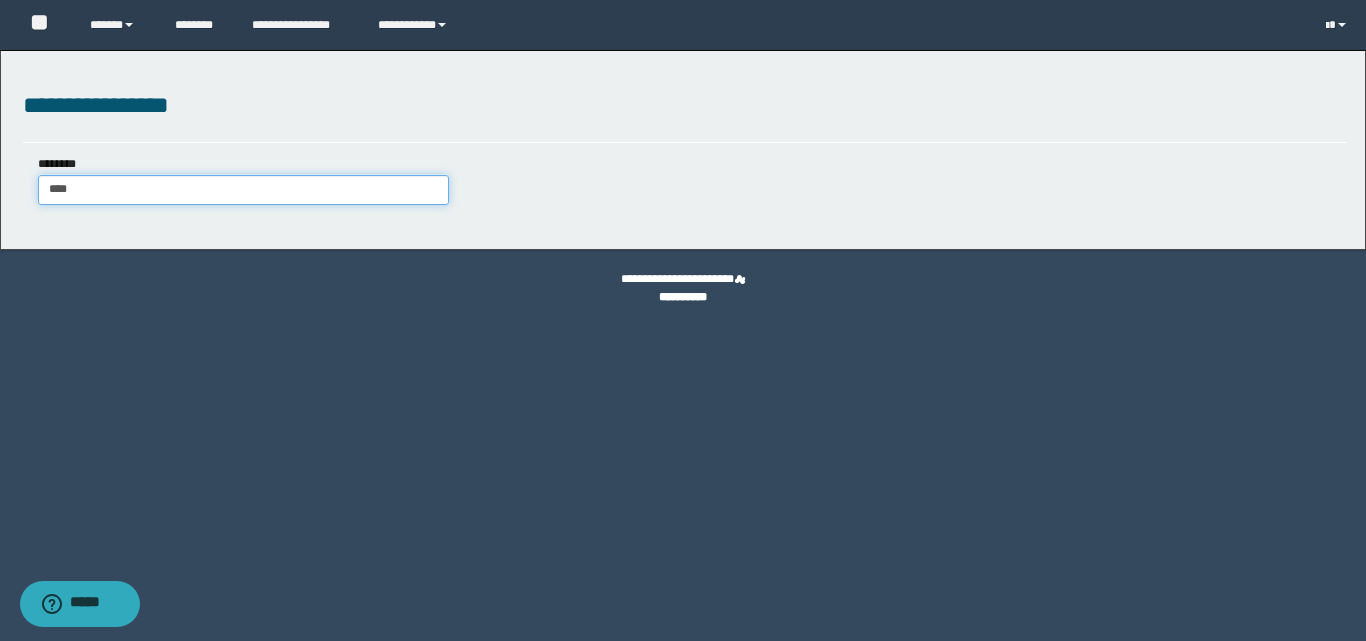 type on "****" 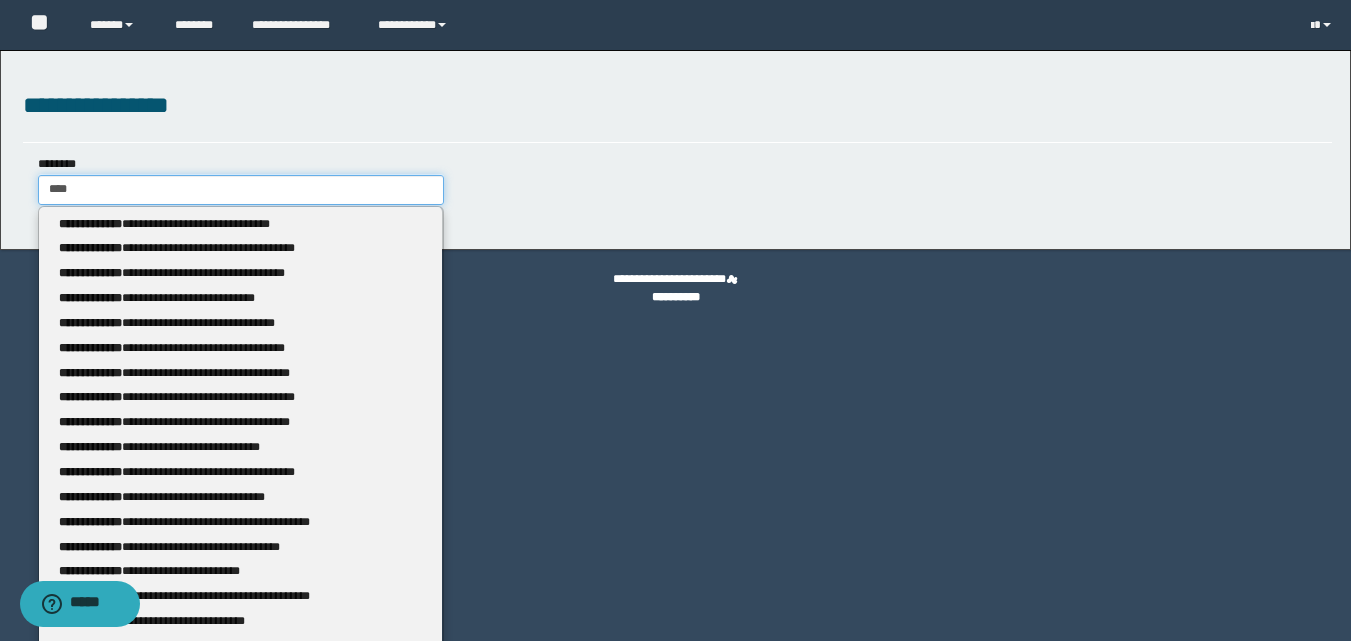 type 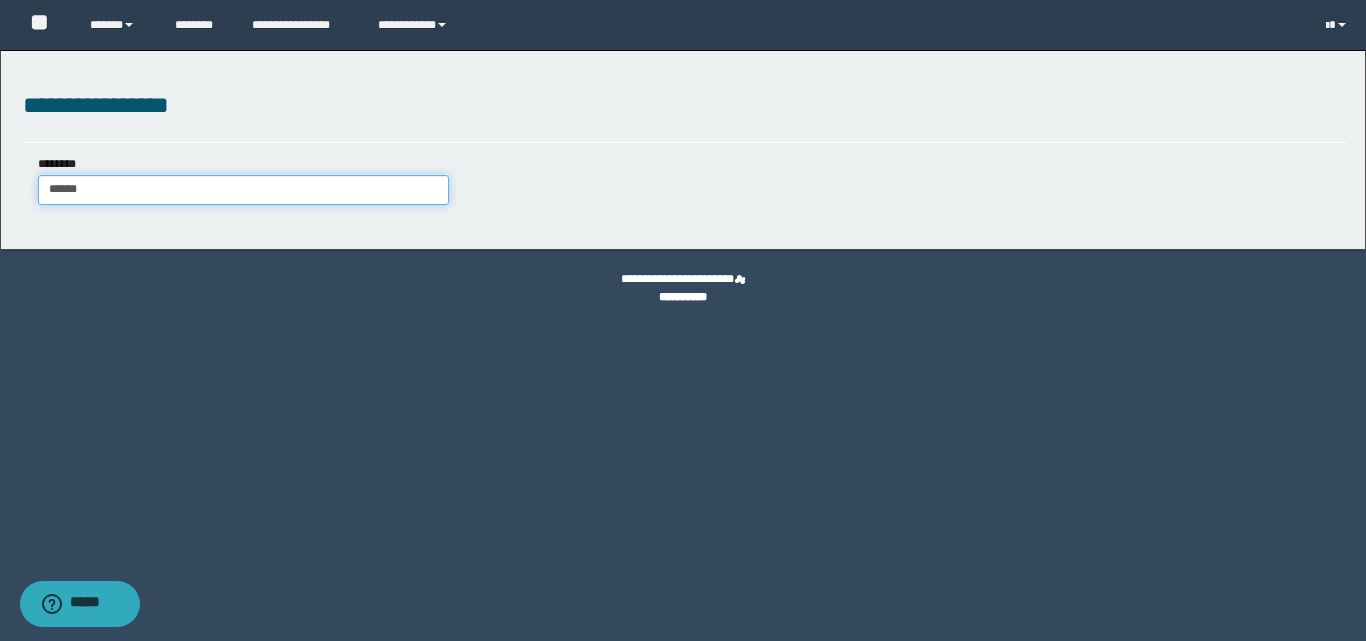 type on "*******" 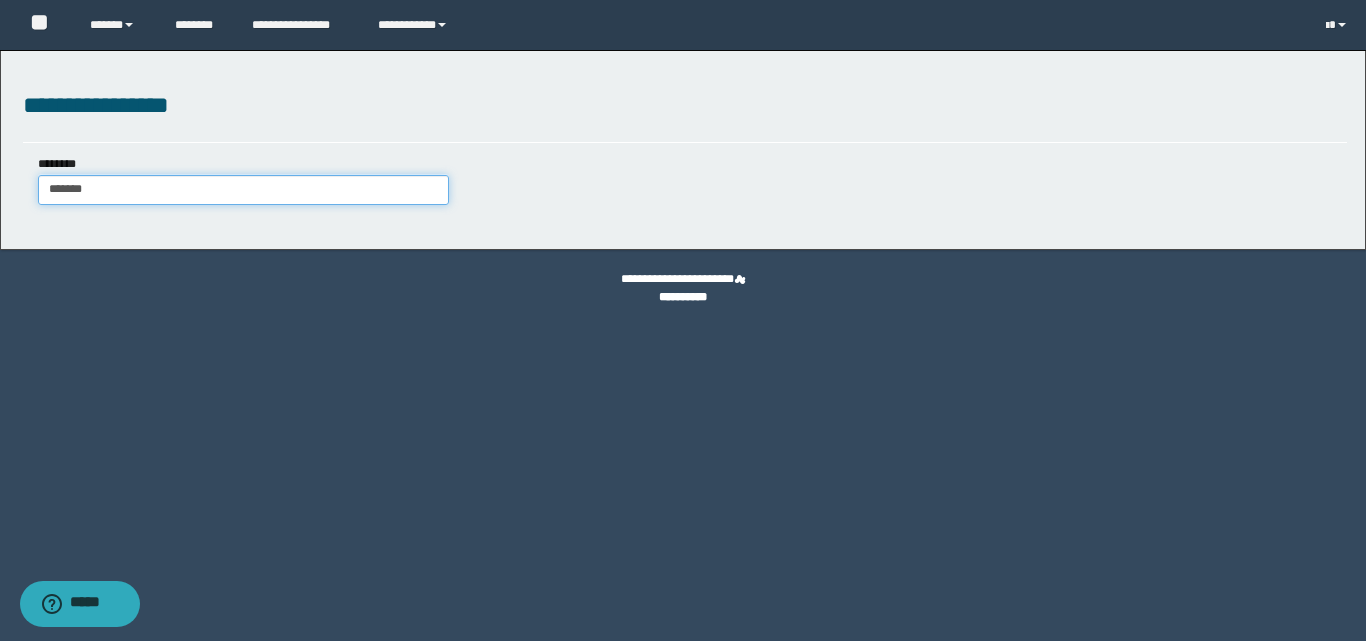 type on "*******" 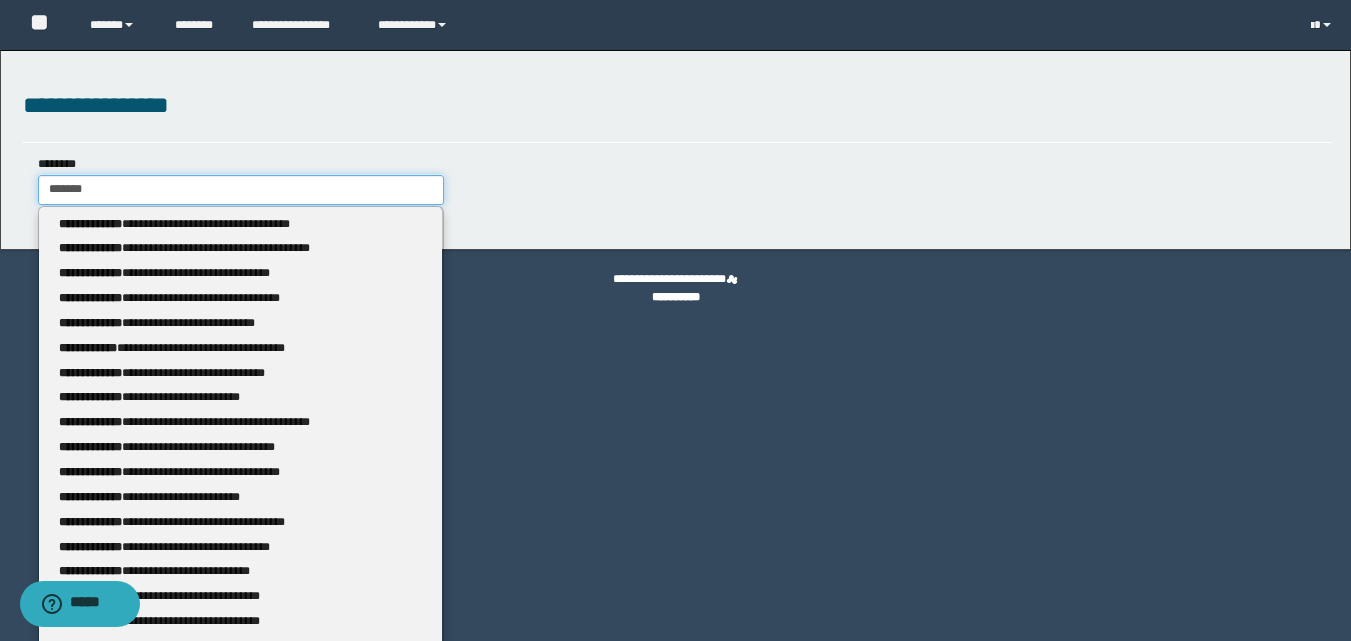 type 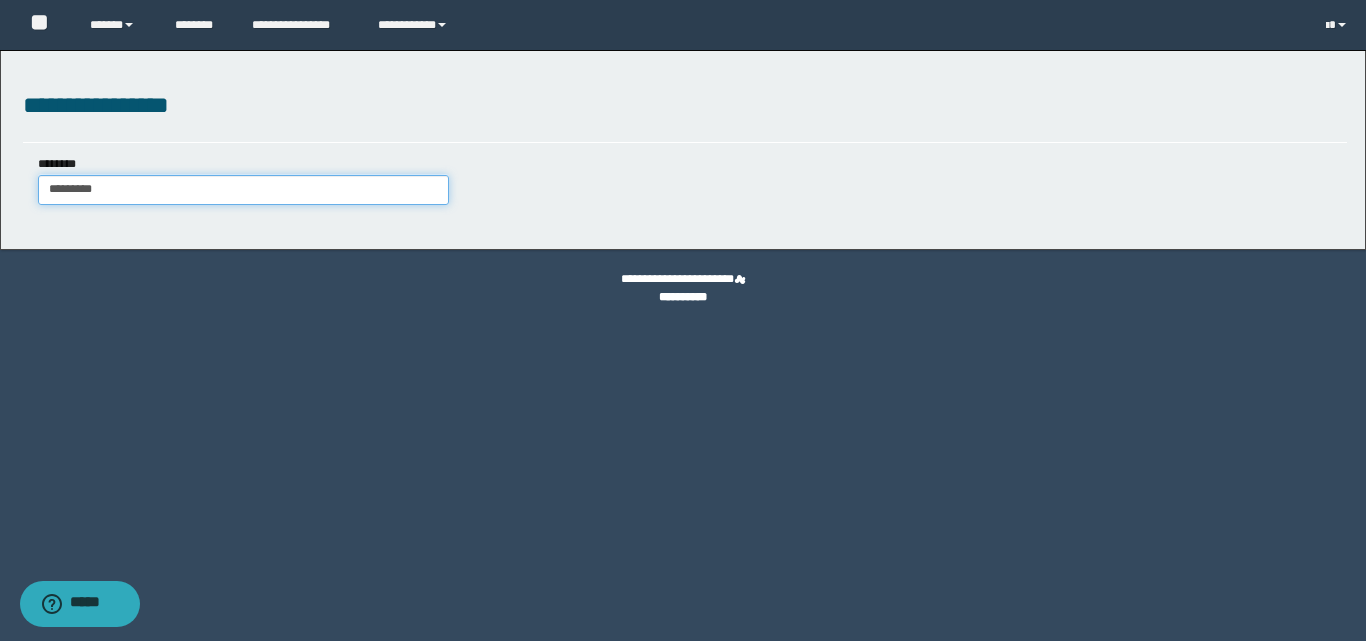 type on "**********" 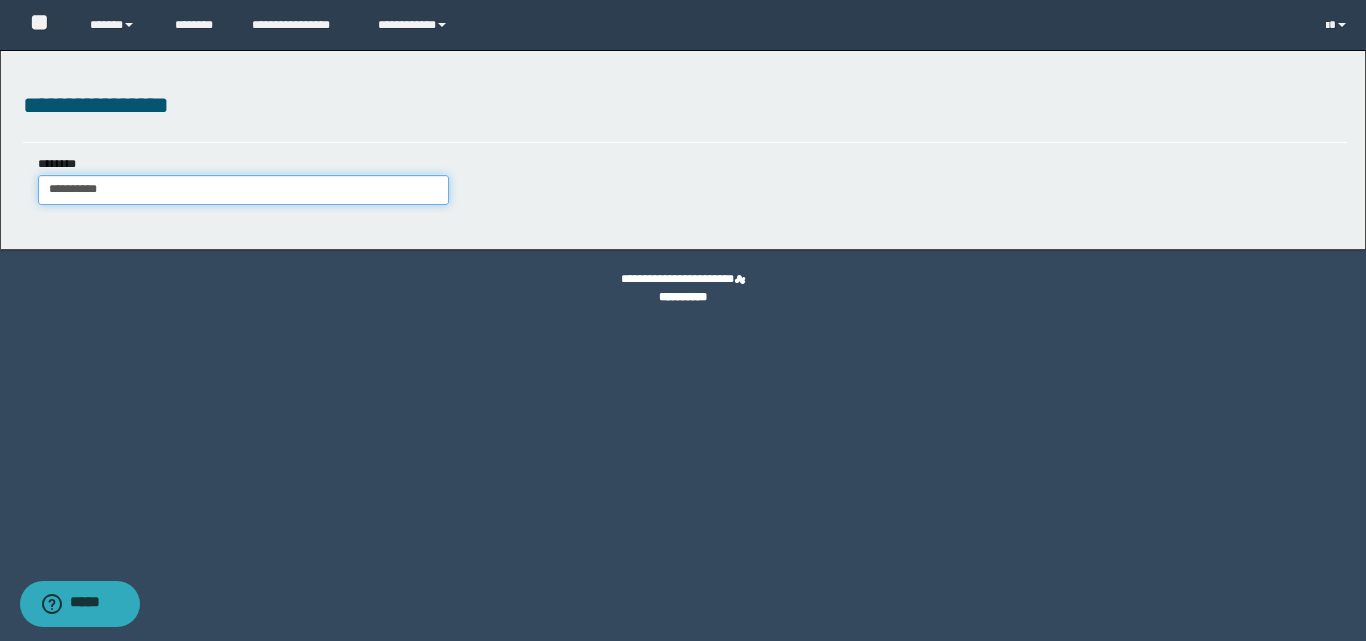 type on "**********" 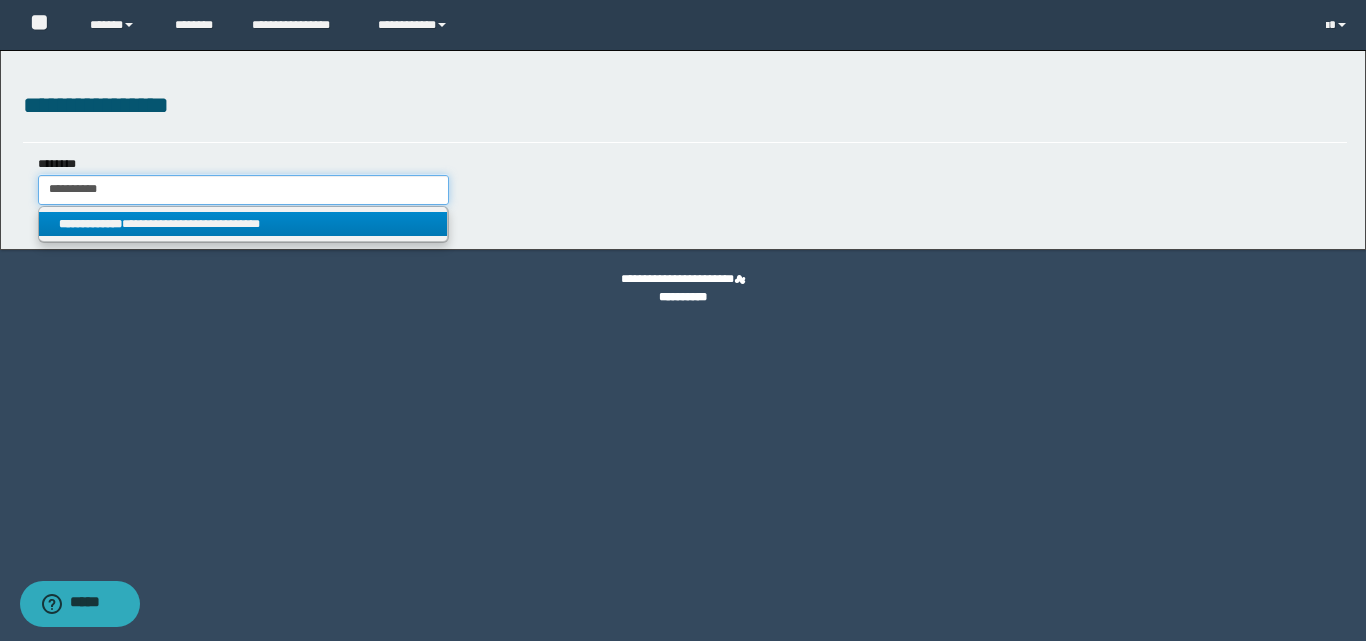 type on "**********" 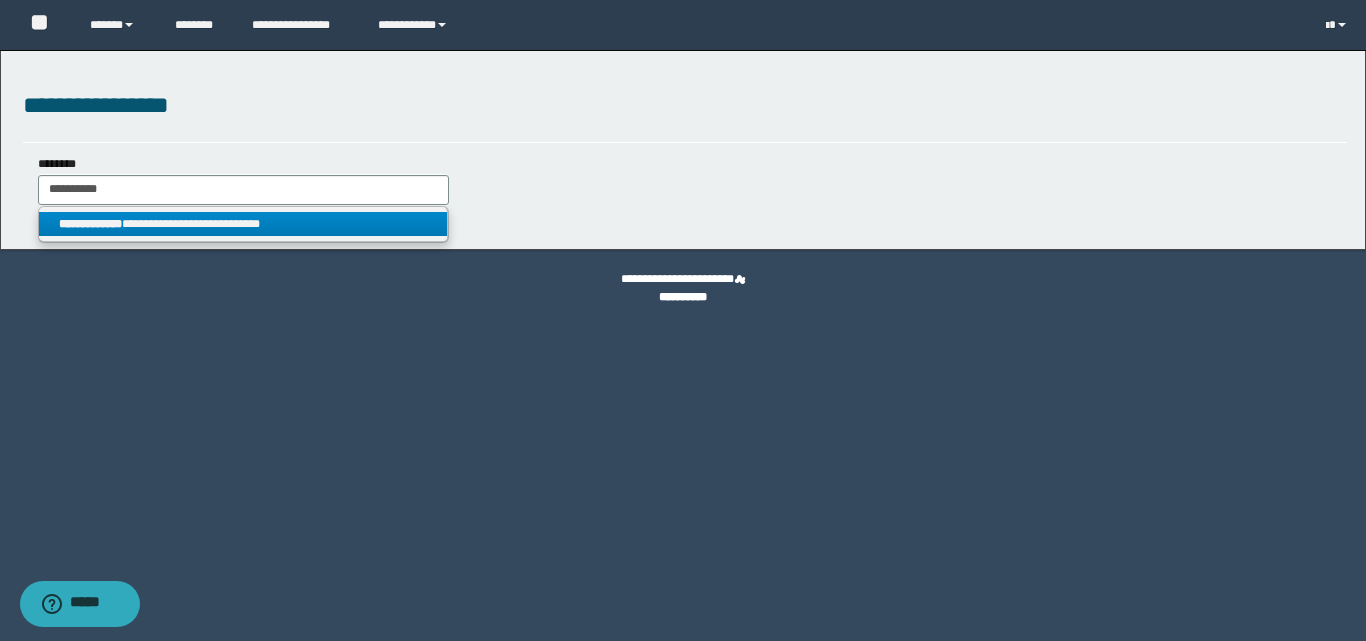 click on "**********" at bounding box center (243, 224) 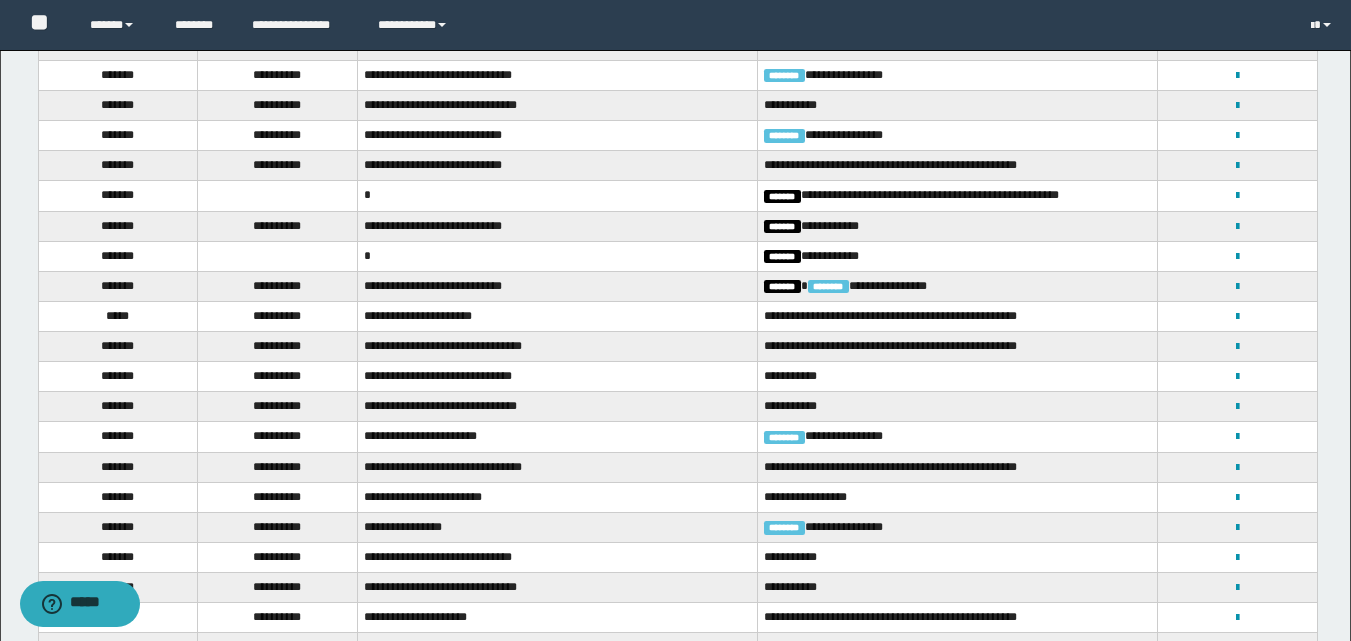 scroll, scrollTop: 0, scrollLeft: 0, axis: both 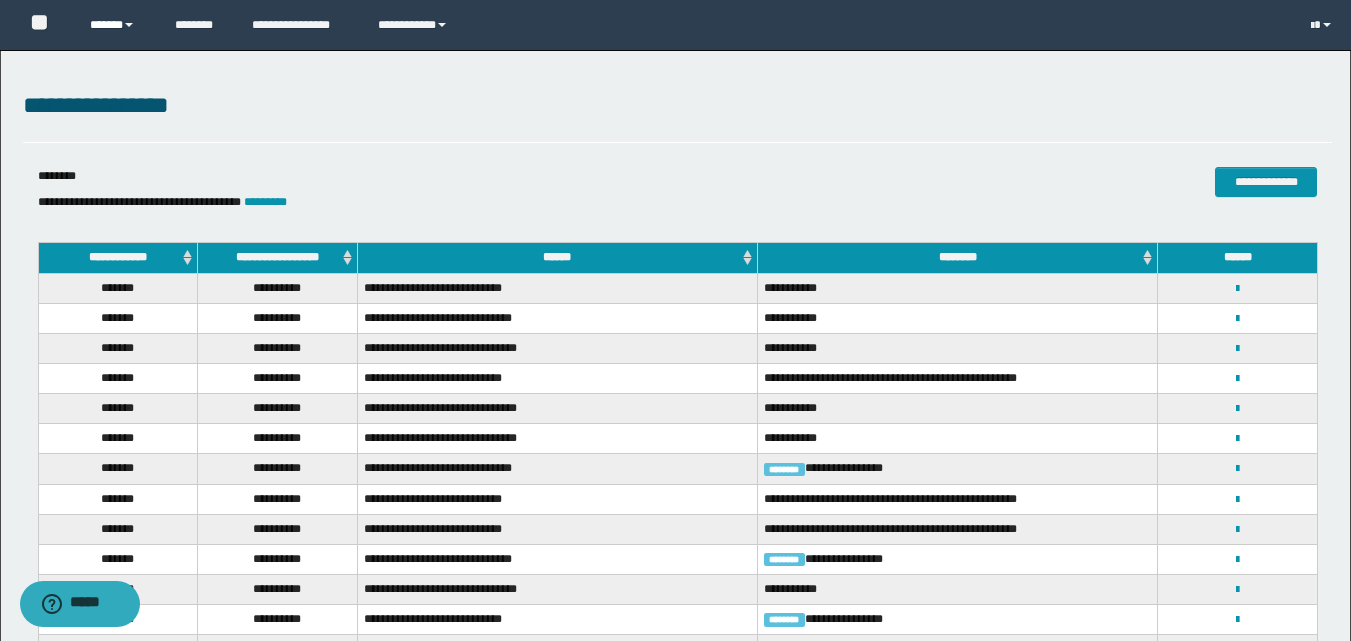 click on "******" at bounding box center (117, 25) 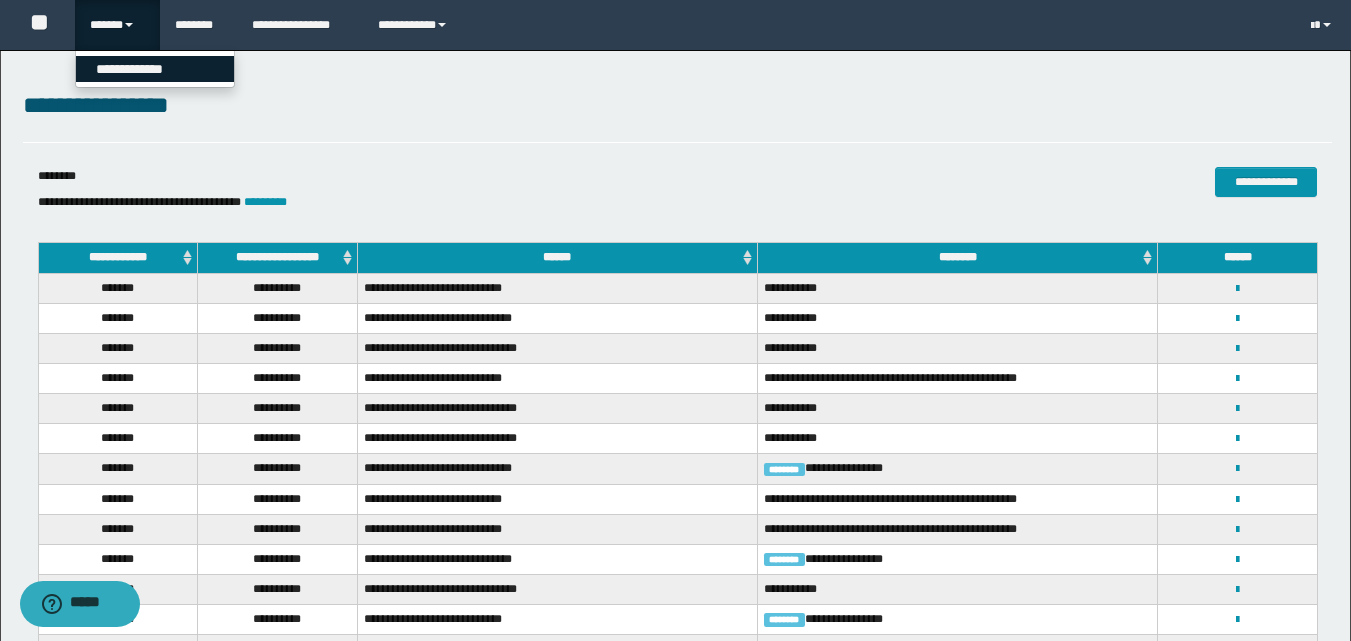 click on "**********" at bounding box center [155, 69] 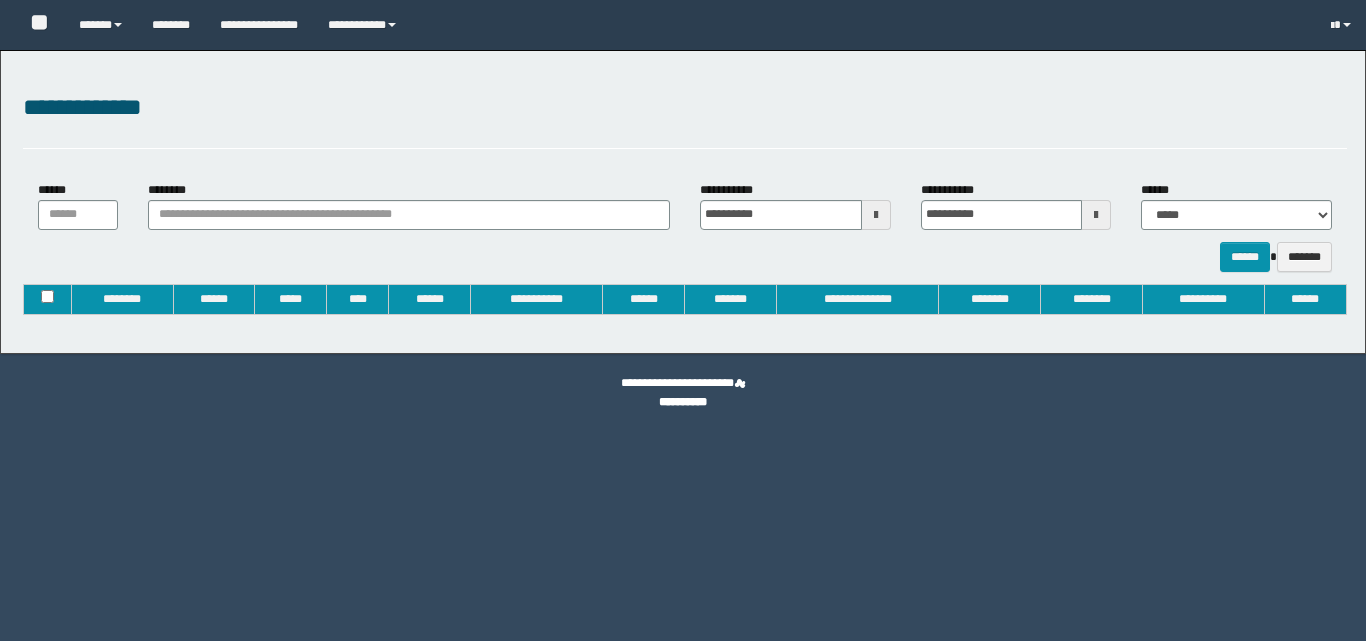 type on "**********" 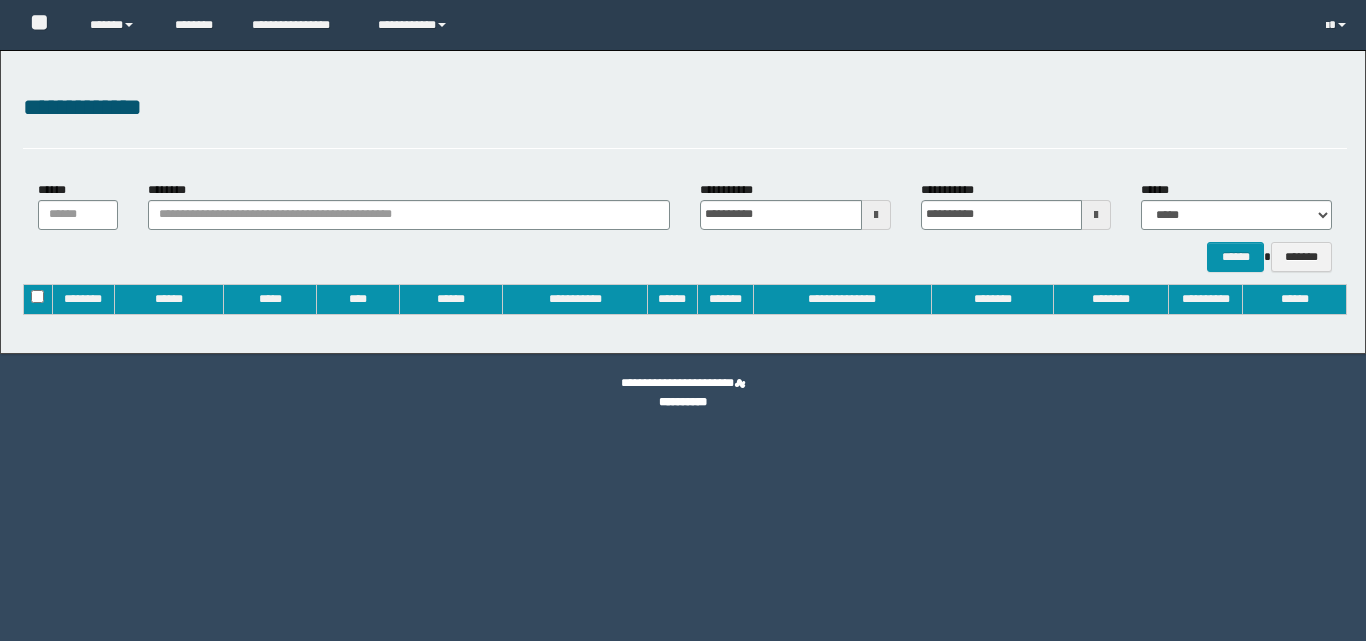 scroll, scrollTop: 0, scrollLeft: 0, axis: both 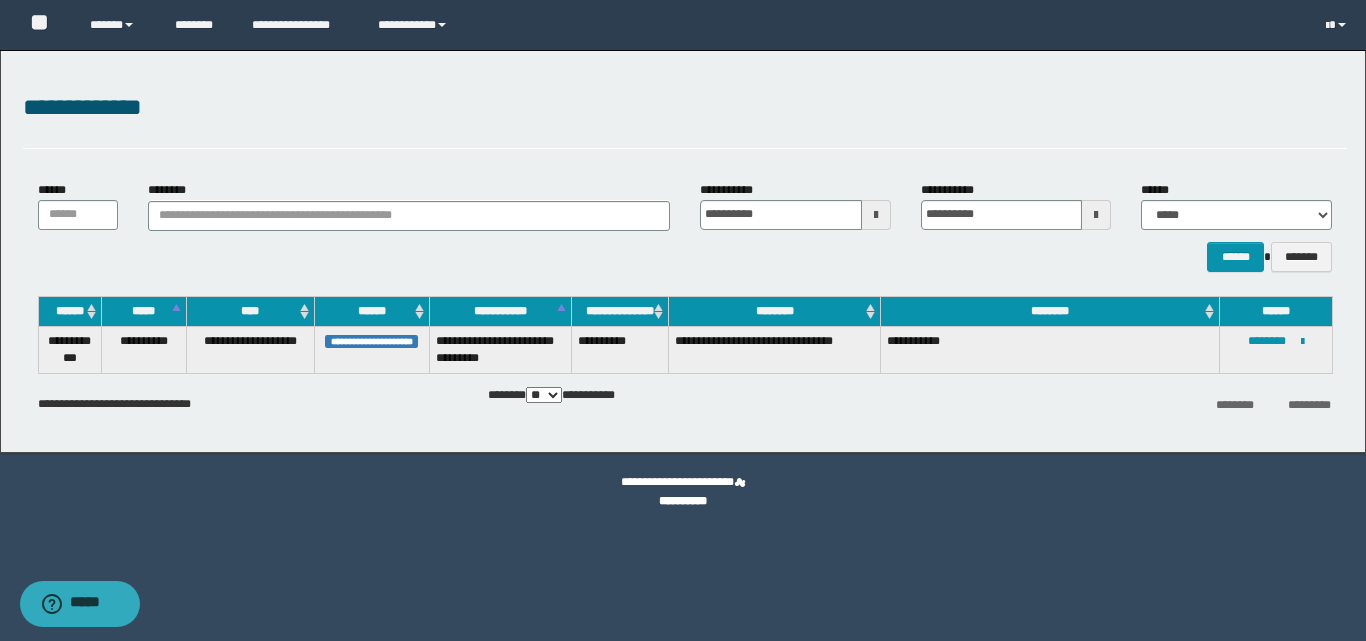 click on "**********" at bounding box center [683, 492] 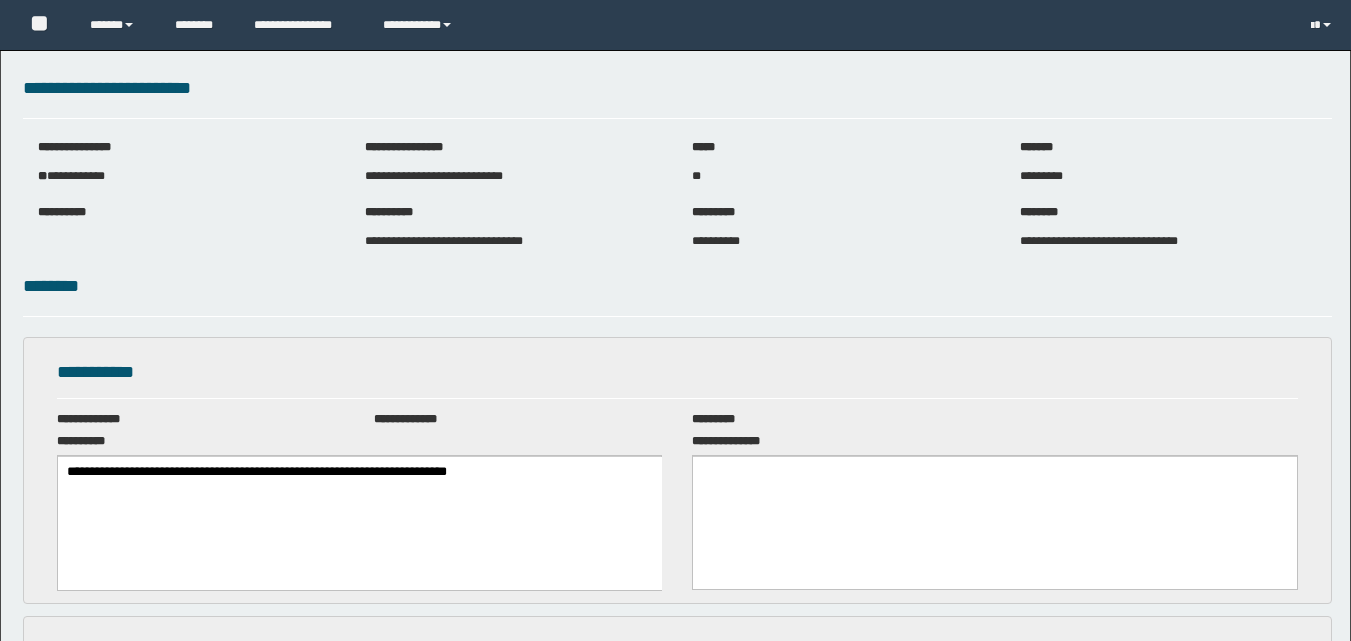 scroll, scrollTop: 0, scrollLeft: 0, axis: both 